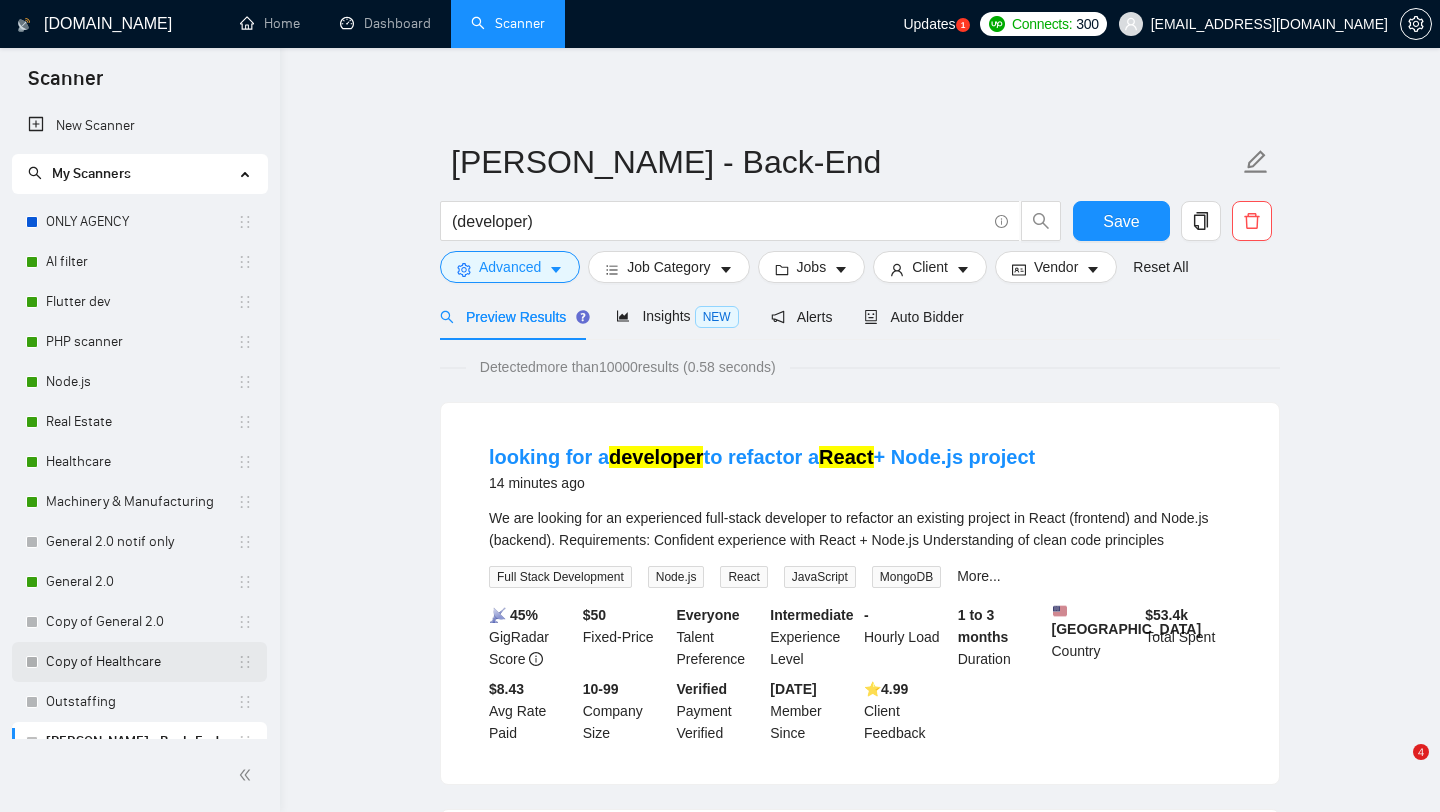 scroll, scrollTop: 0, scrollLeft: 0, axis: both 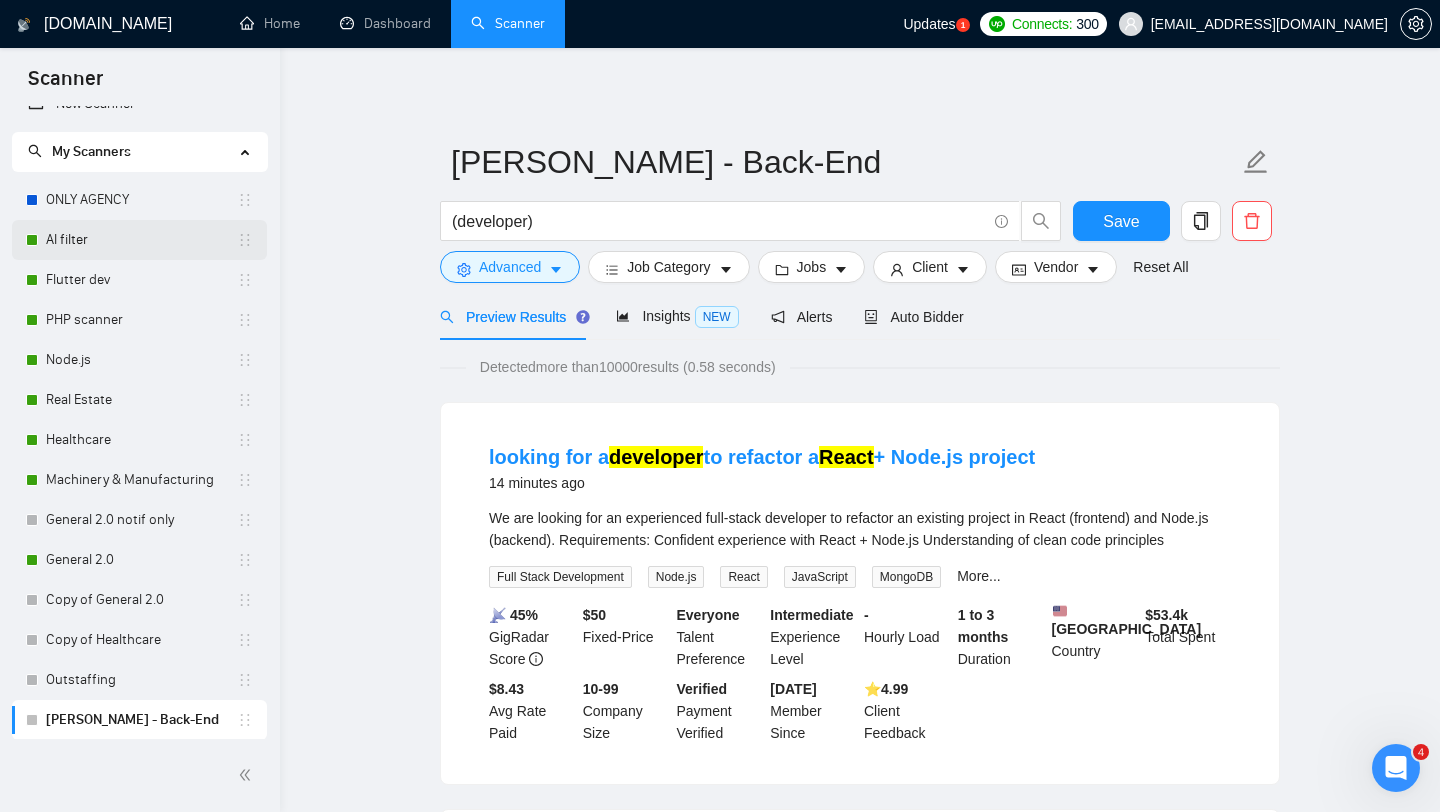 click on "AI filter" at bounding box center [141, 240] 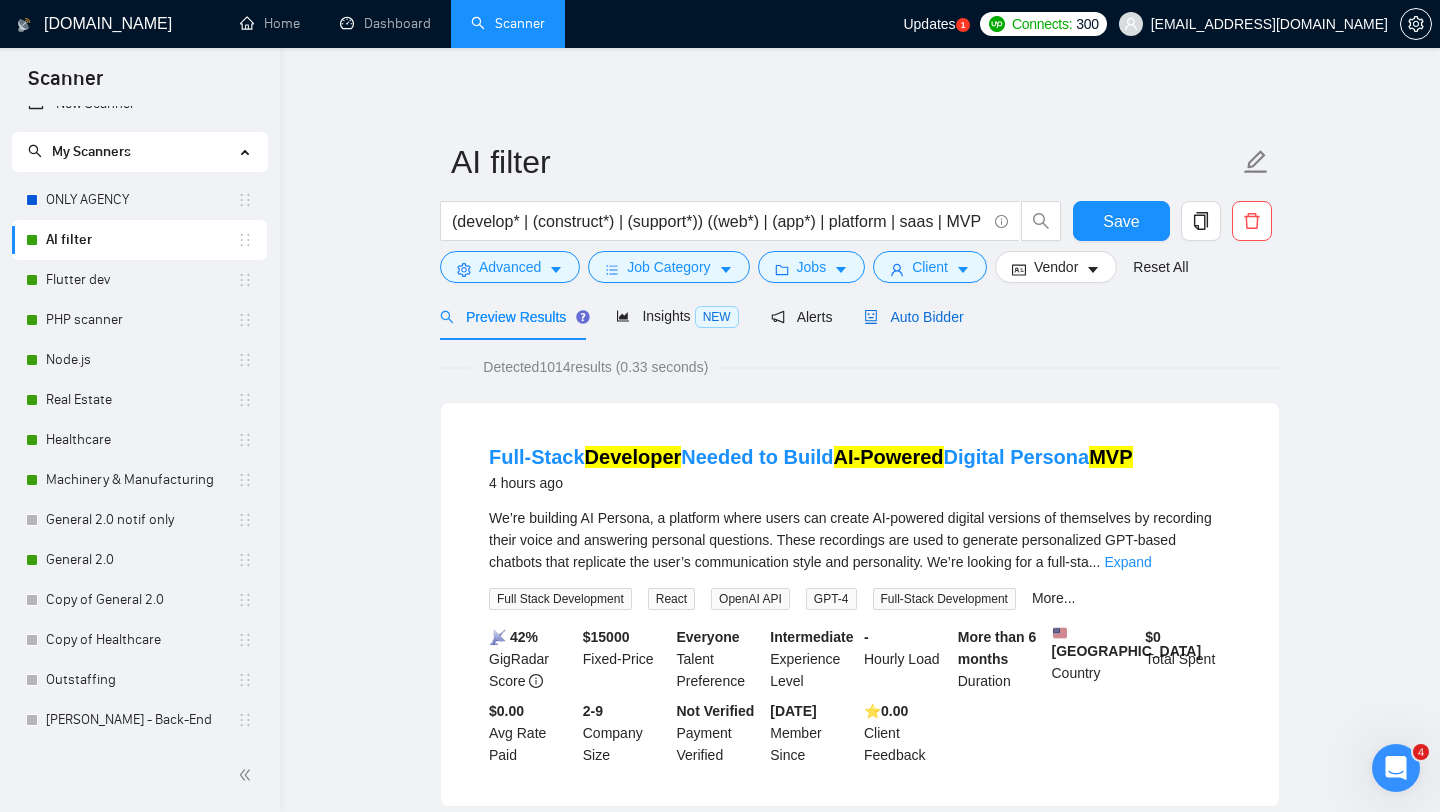 click on "Auto Bidder" at bounding box center [913, 317] 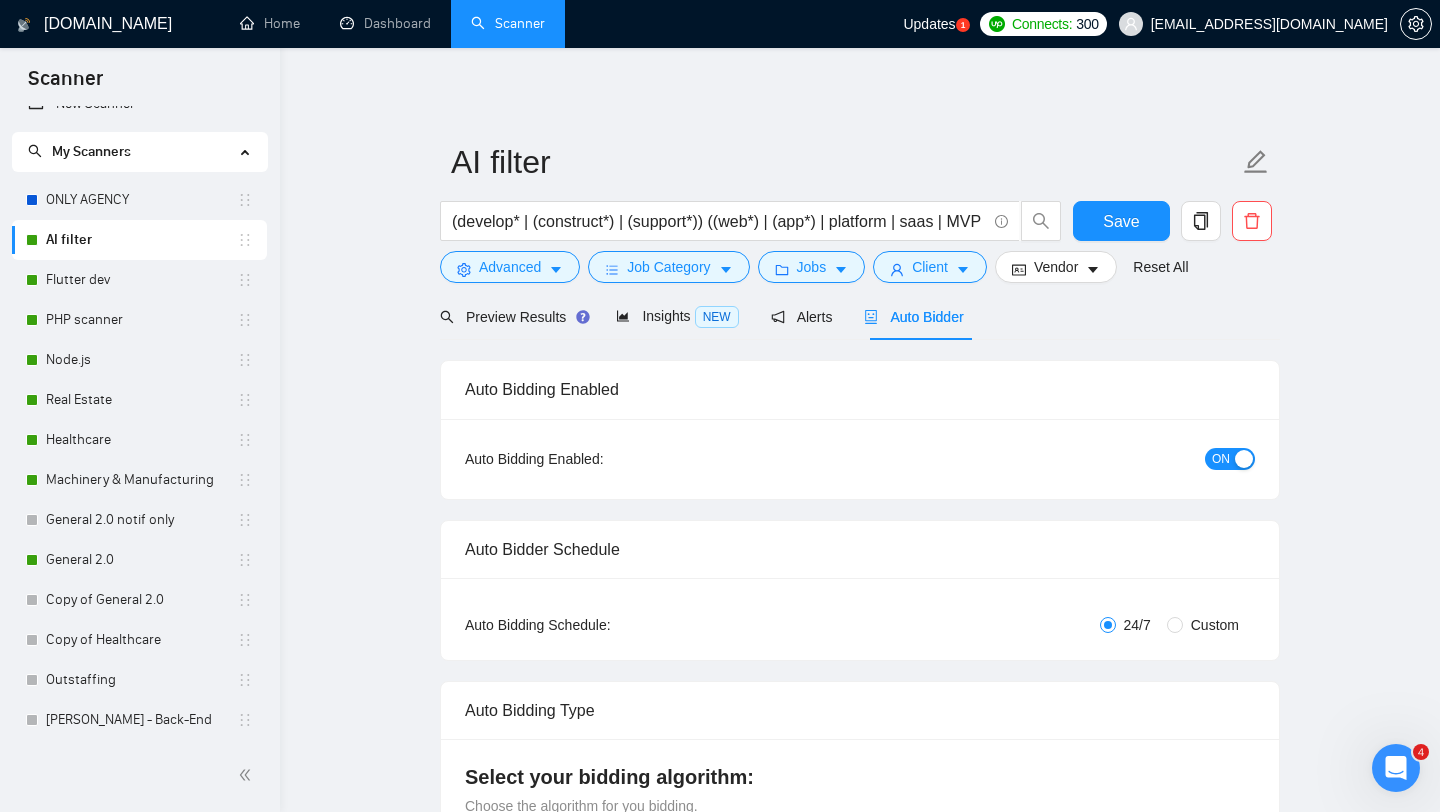 type 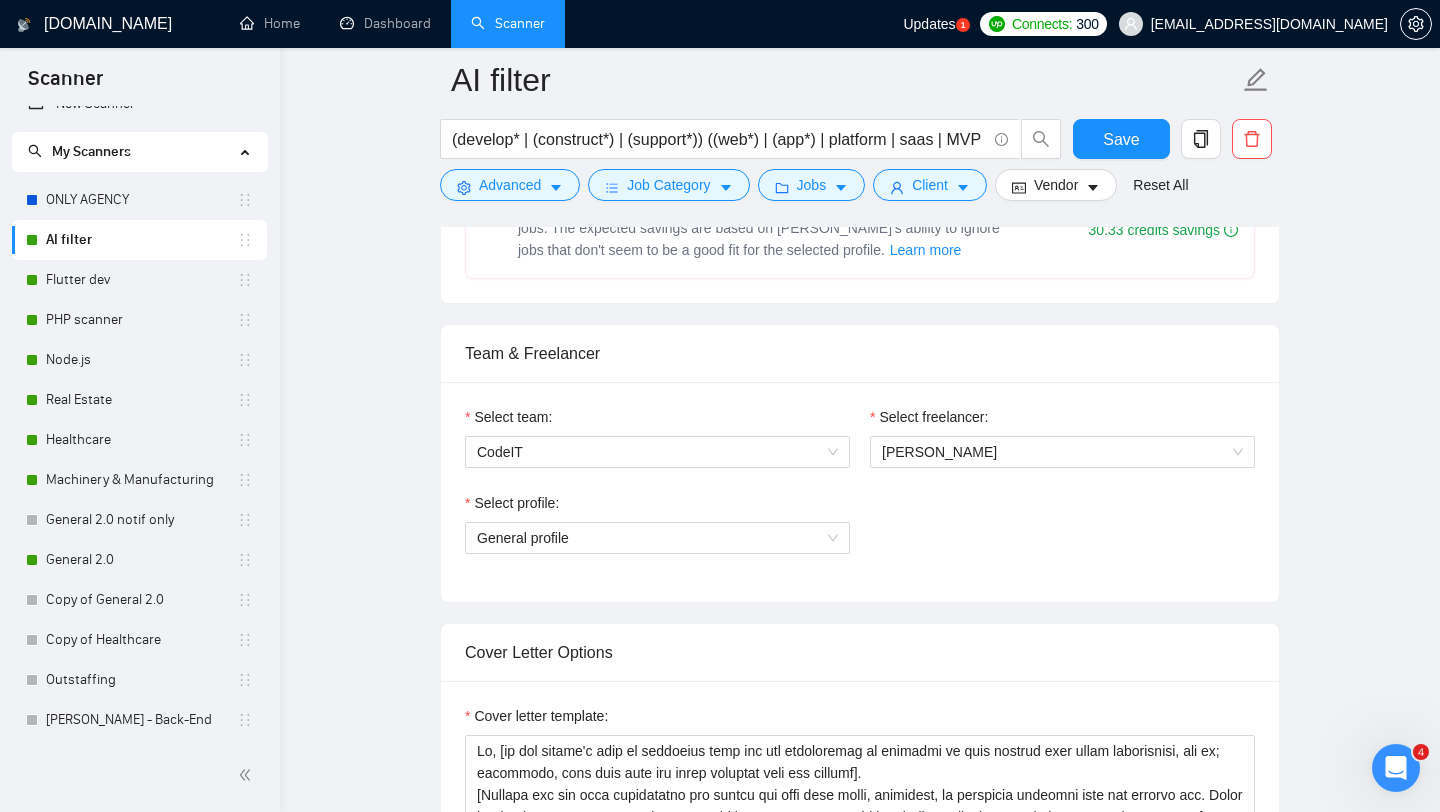 scroll, scrollTop: 908, scrollLeft: 0, axis: vertical 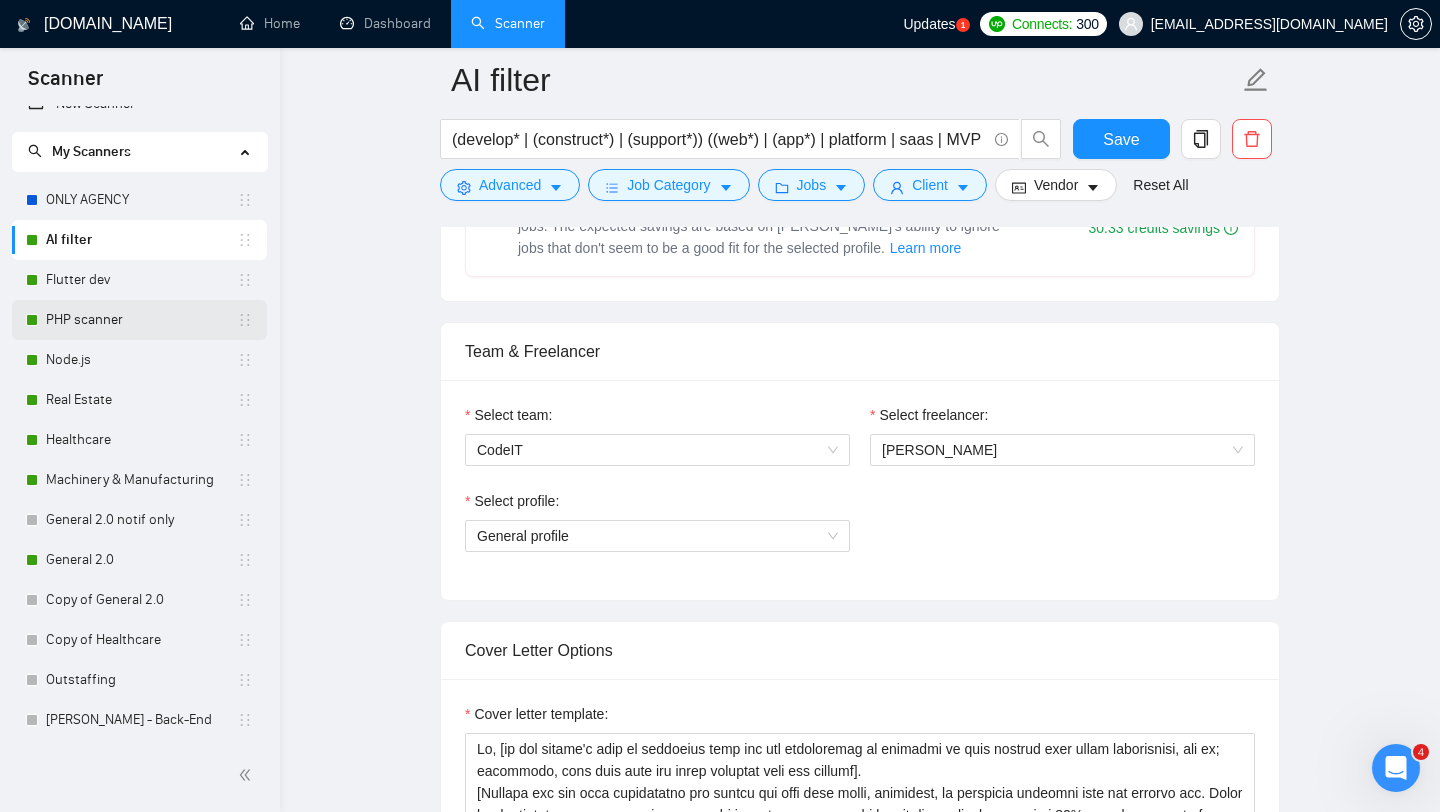click on "PHP scanner" at bounding box center (141, 320) 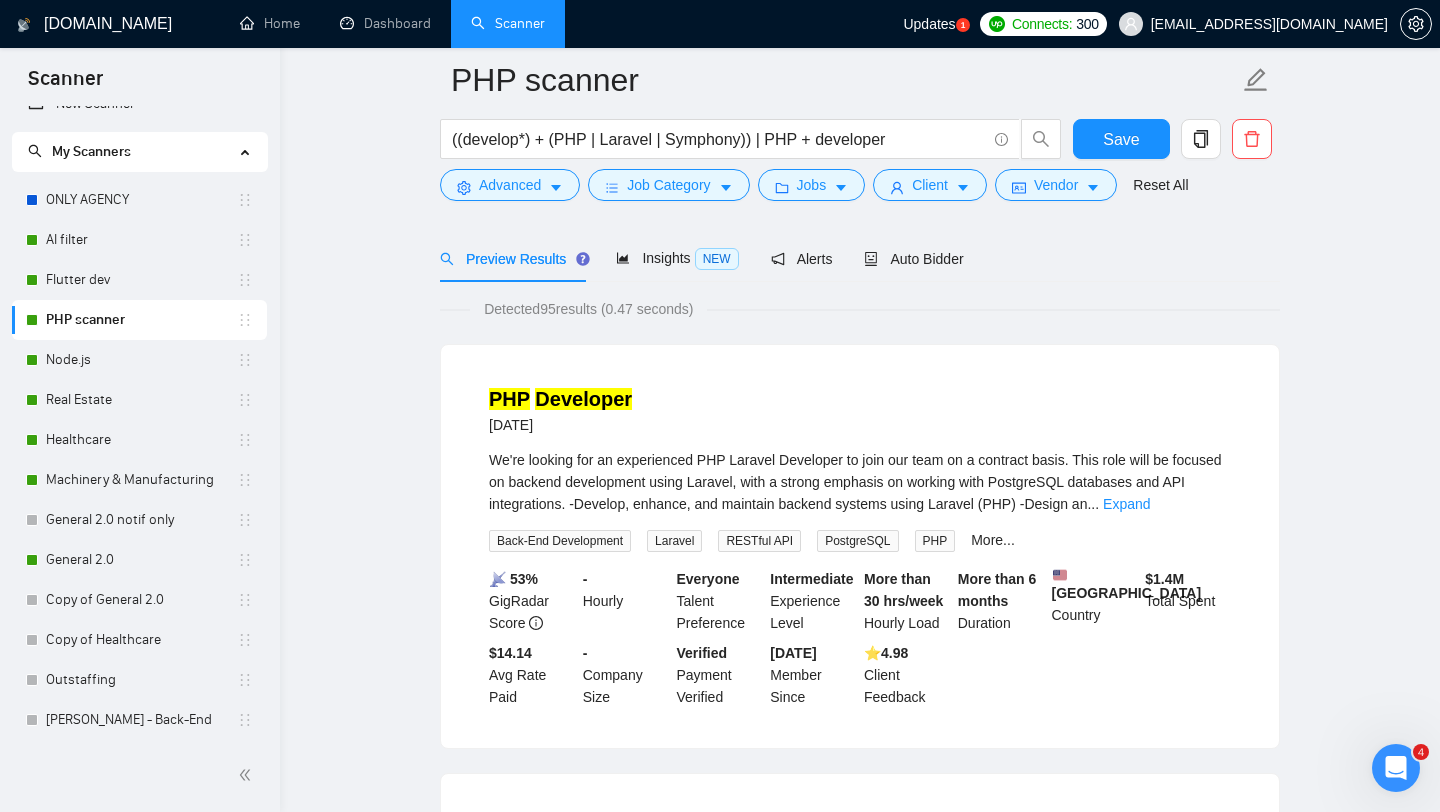 scroll, scrollTop: 41, scrollLeft: 0, axis: vertical 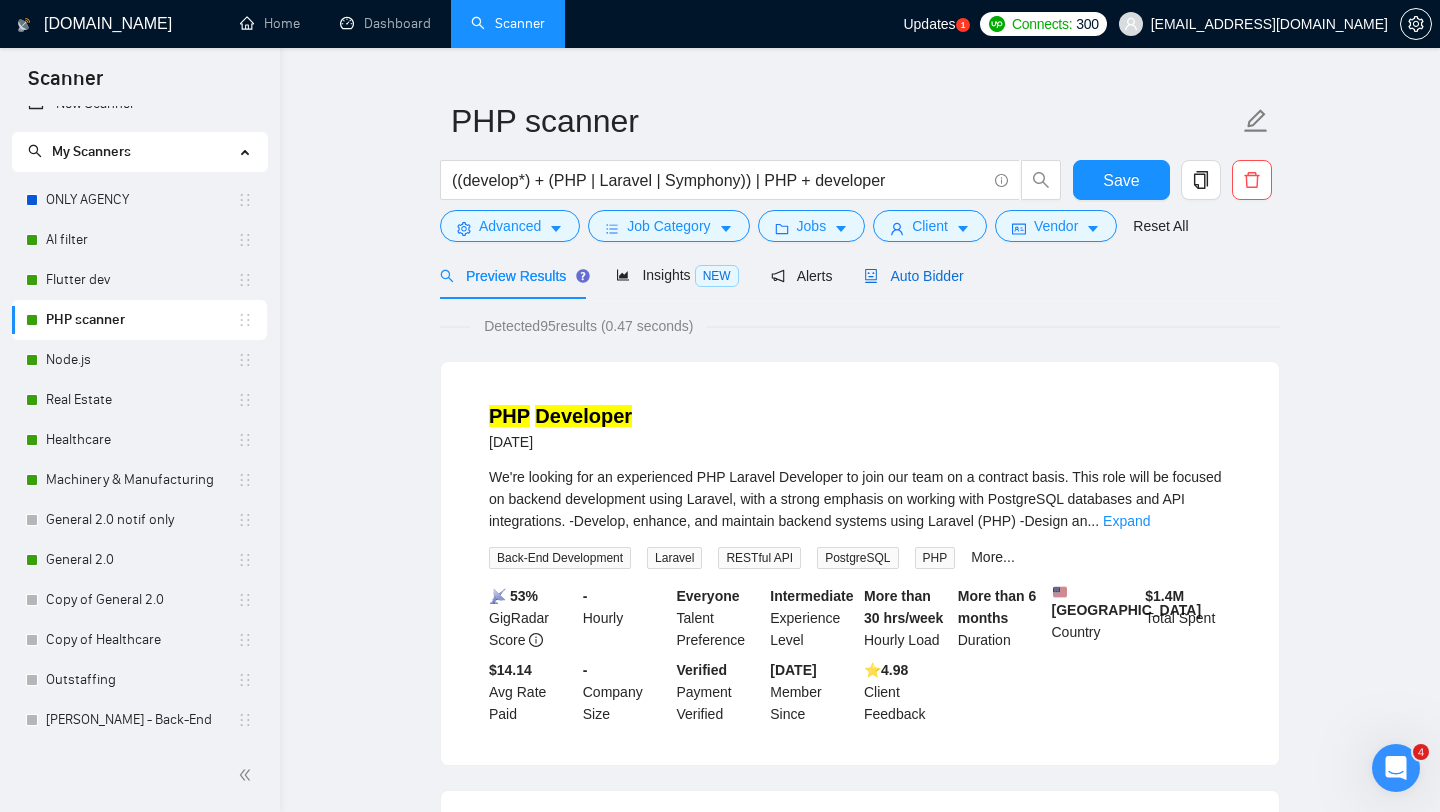 click on "Auto Bidder" at bounding box center (913, 276) 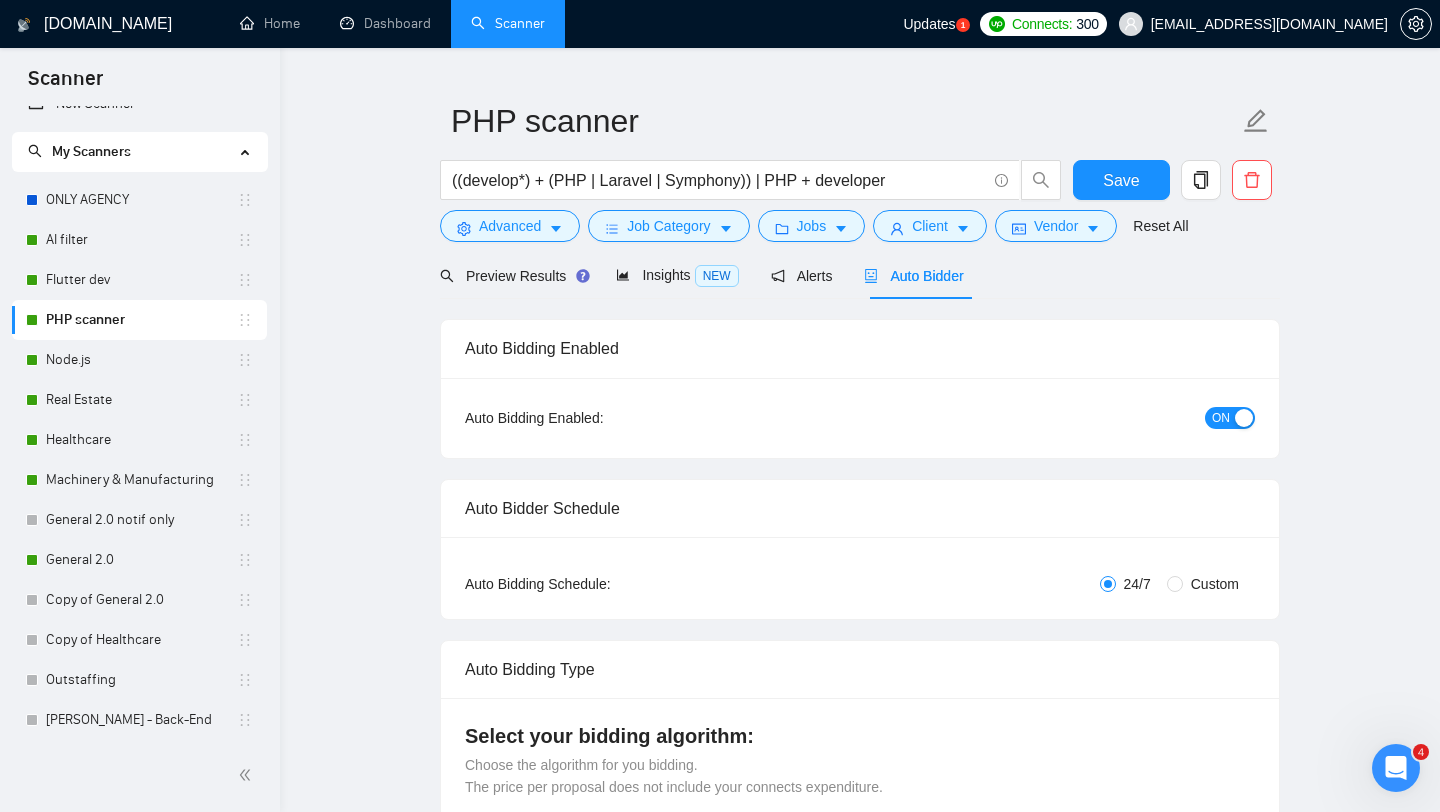 checkbox on "true" 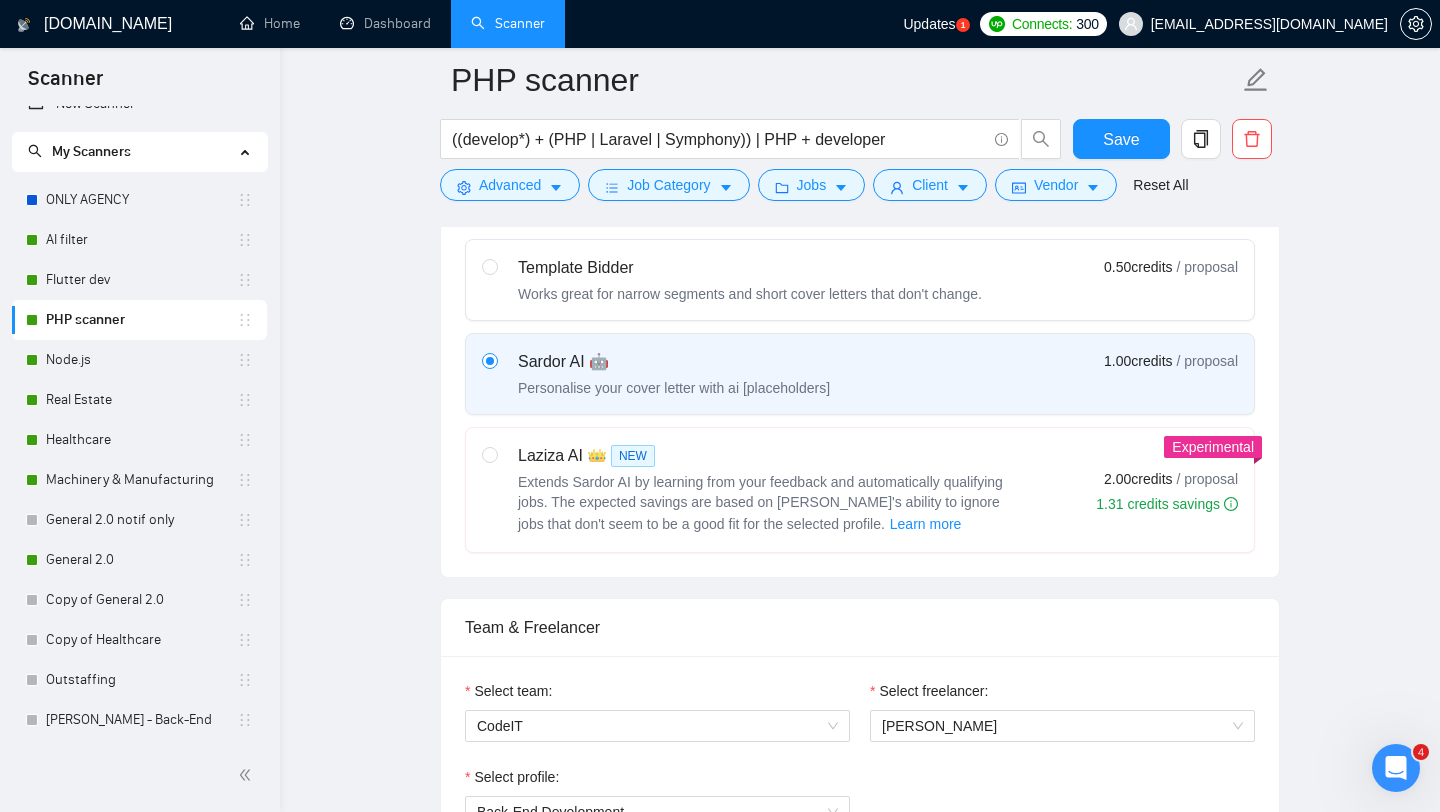 scroll, scrollTop: 669, scrollLeft: 0, axis: vertical 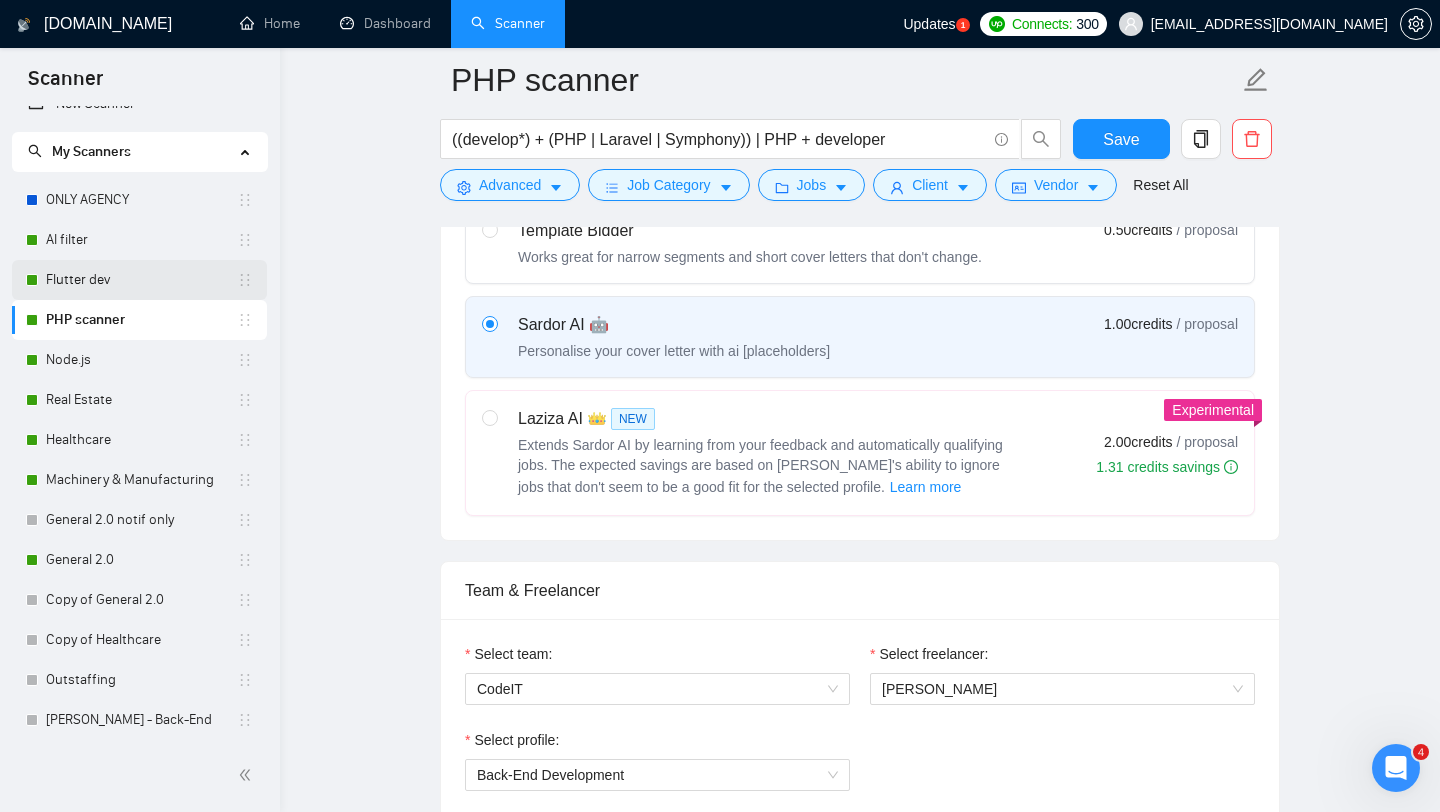 click on "Flutter dev" at bounding box center [141, 280] 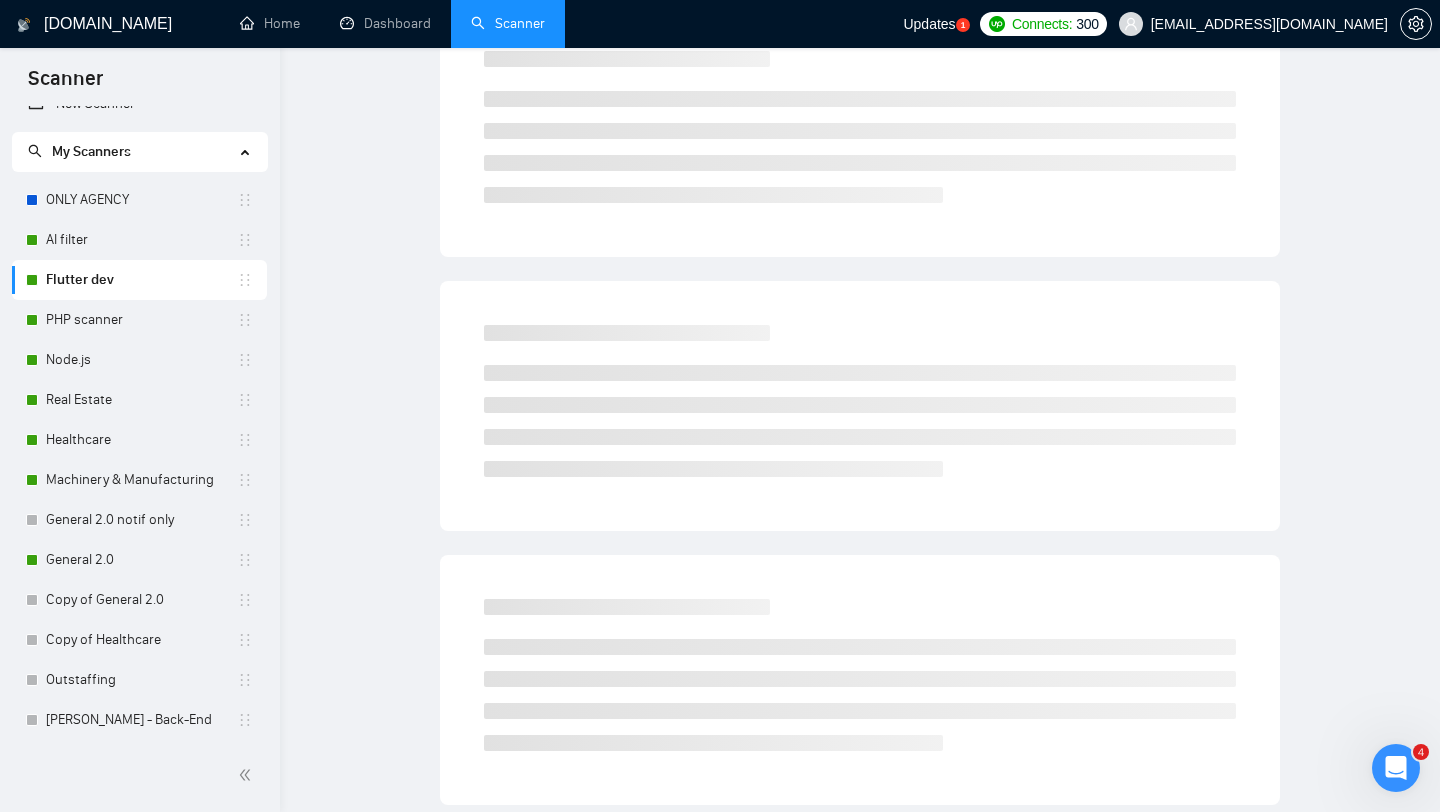 scroll, scrollTop: 0, scrollLeft: 0, axis: both 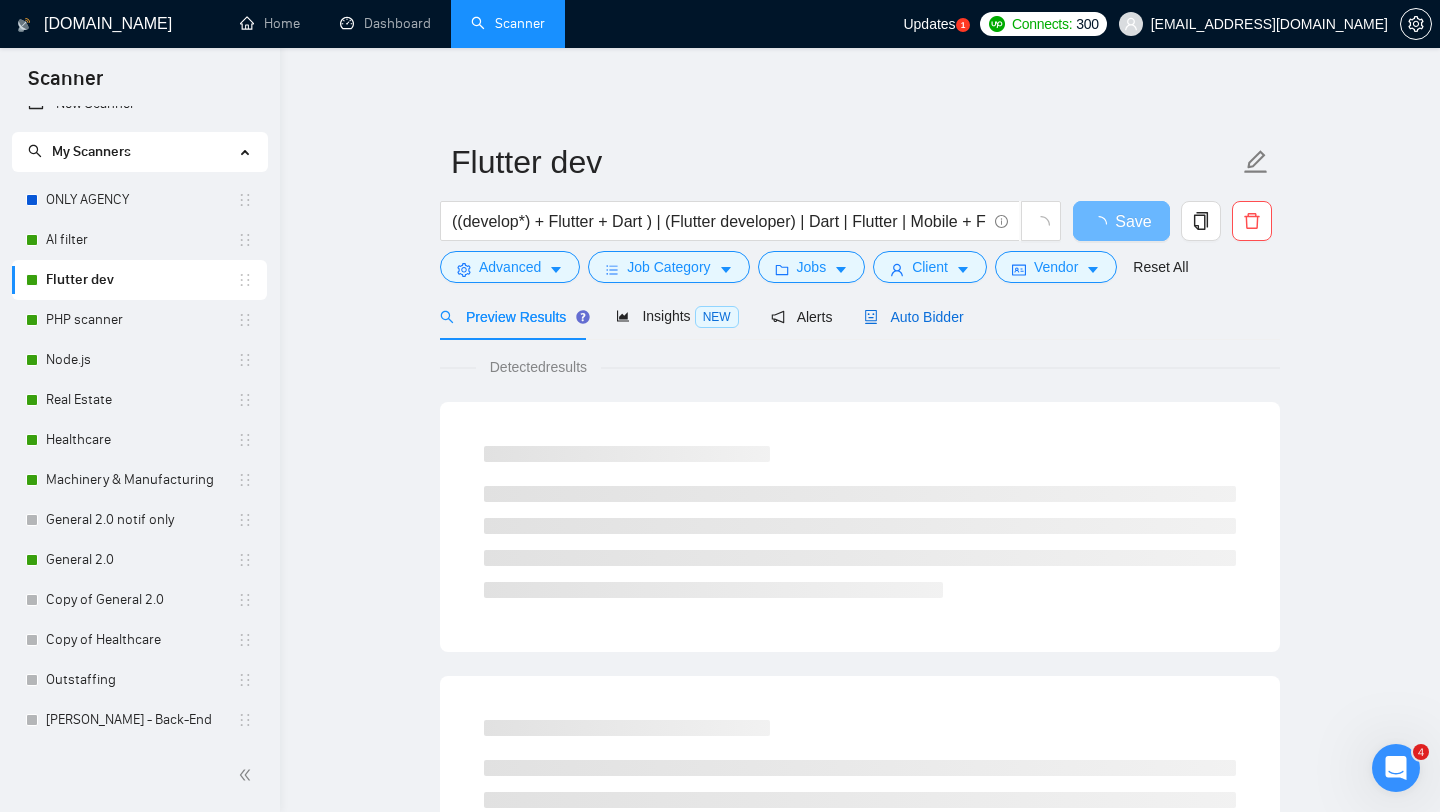 click on "Auto Bidder" at bounding box center [913, 317] 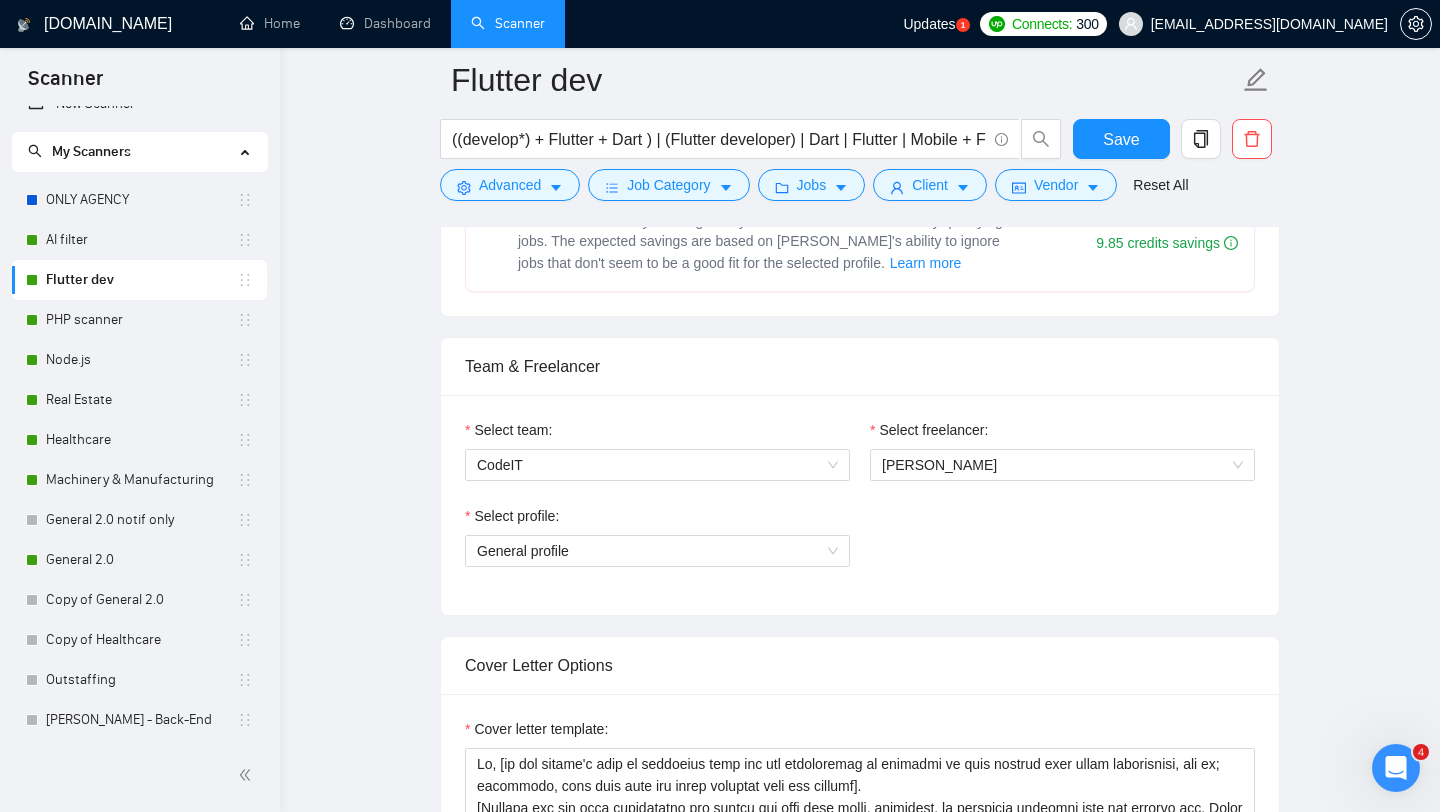 scroll, scrollTop: 881, scrollLeft: 0, axis: vertical 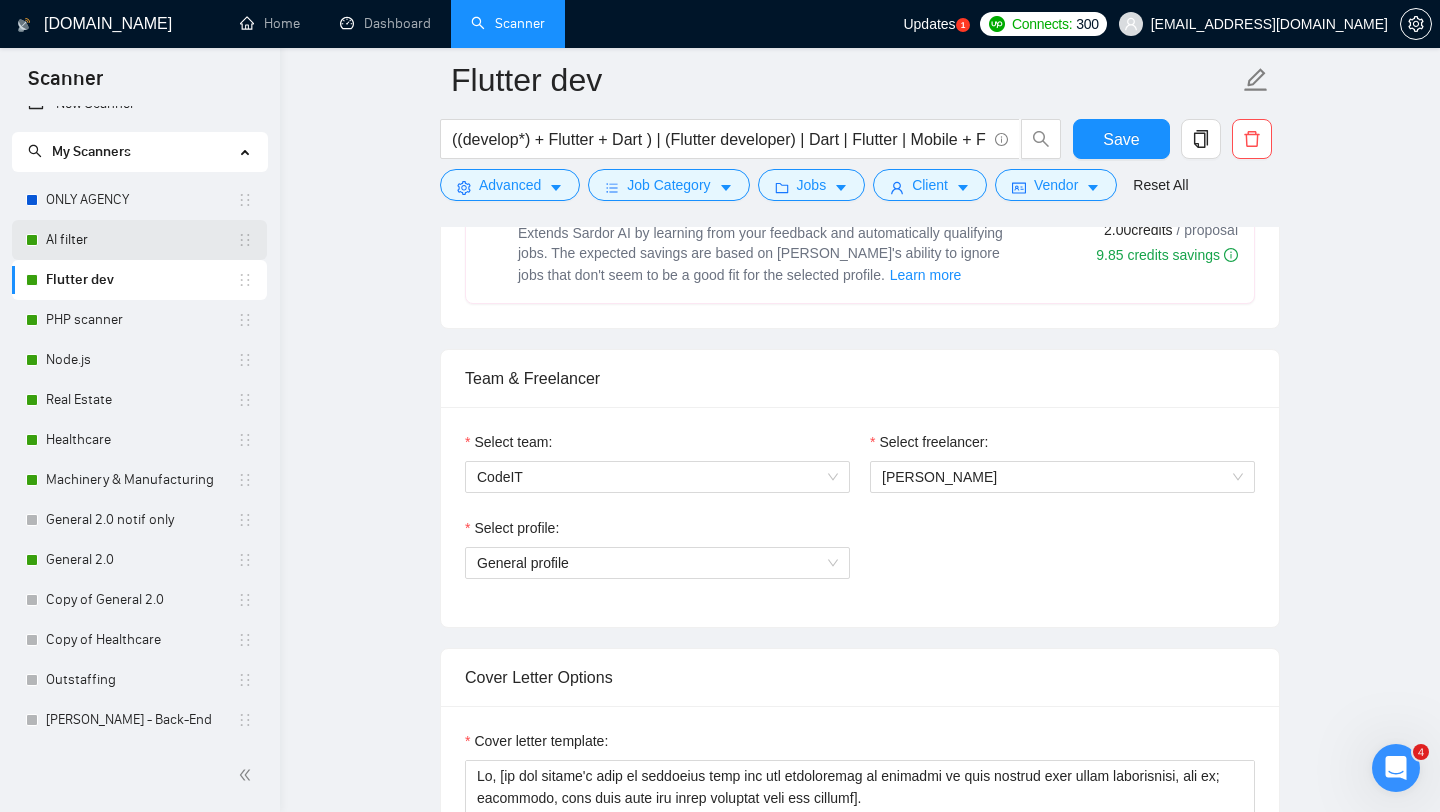 click on "AI filter" at bounding box center [141, 240] 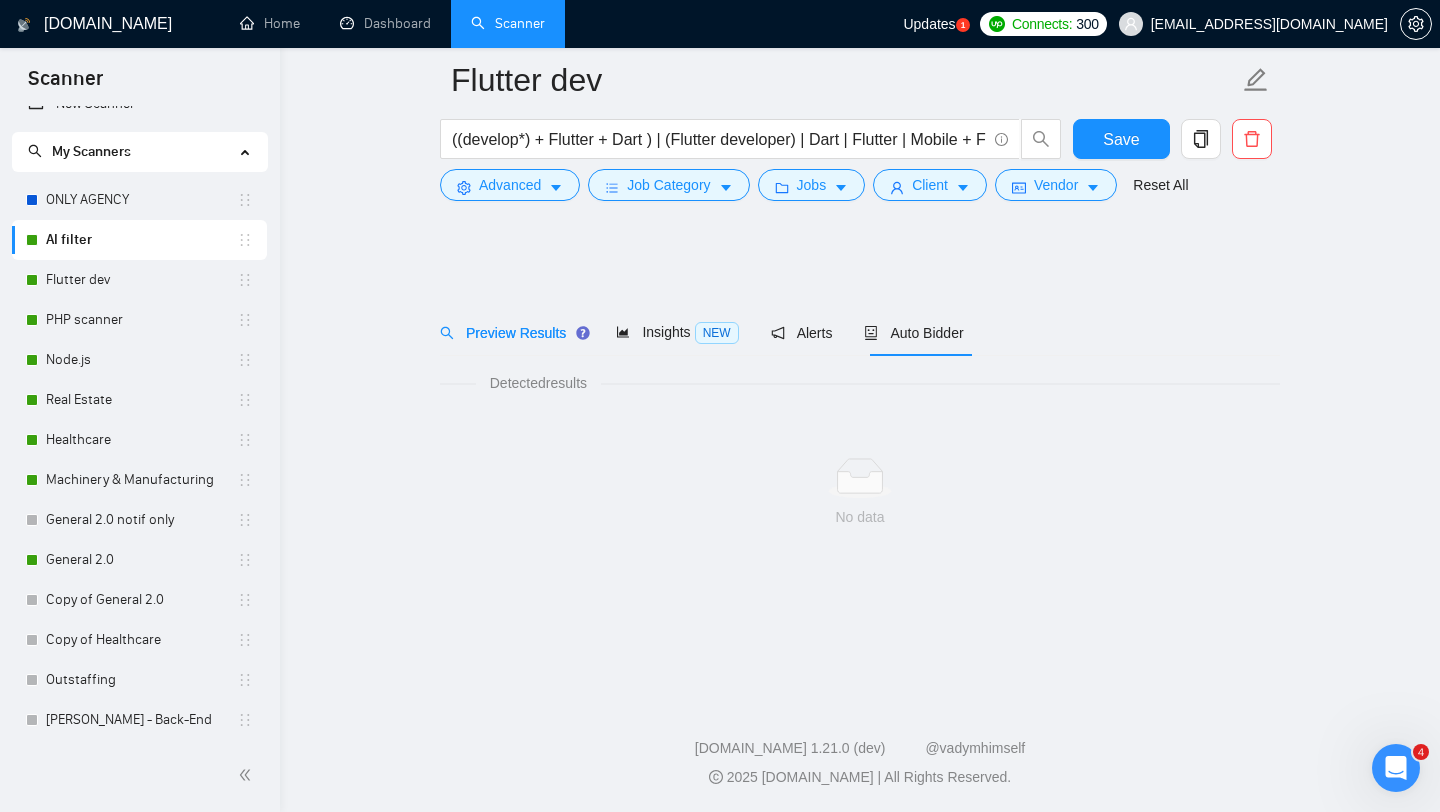 scroll, scrollTop: 0, scrollLeft: 0, axis: both 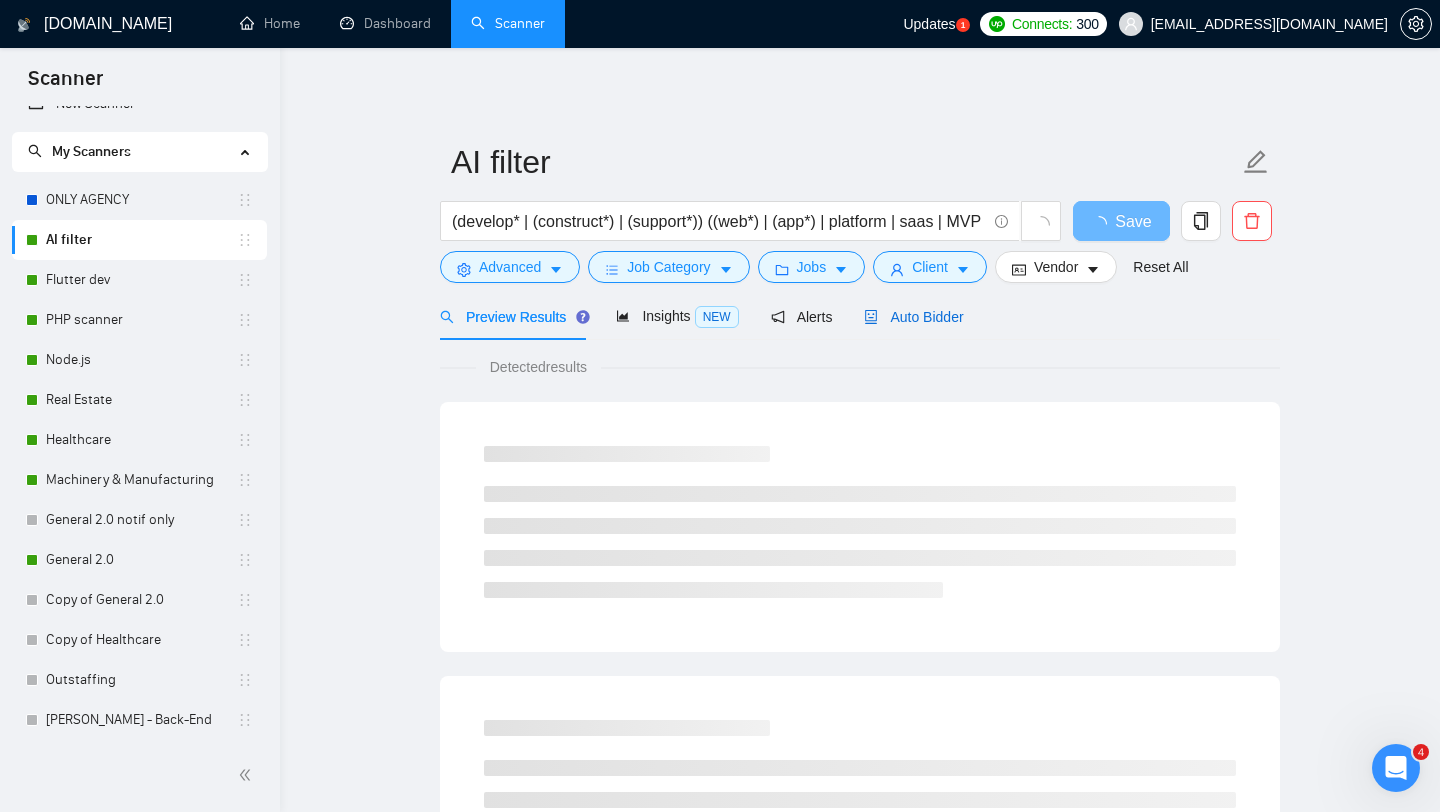 click on "Auto Bidder" at bounding box center [913, 317] 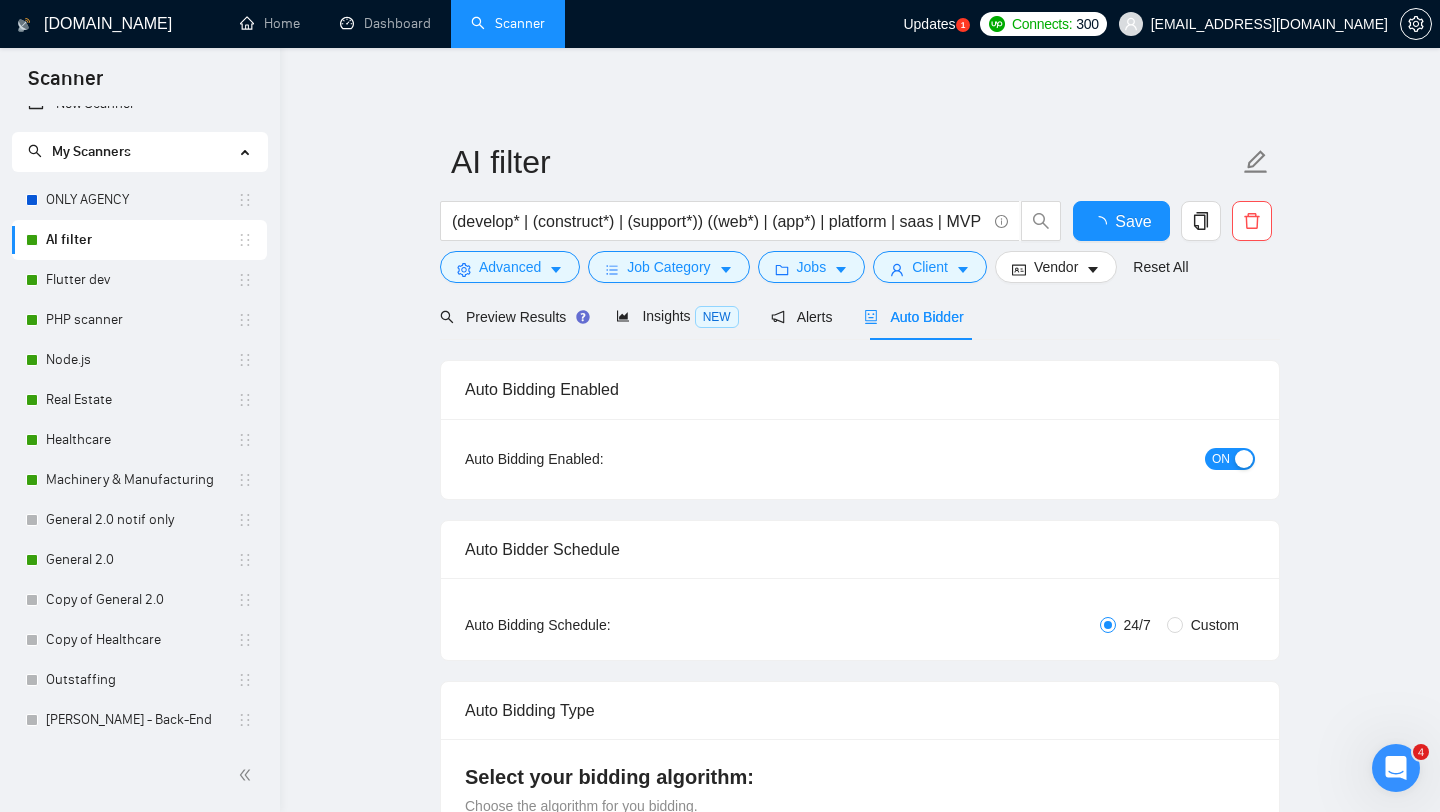 type 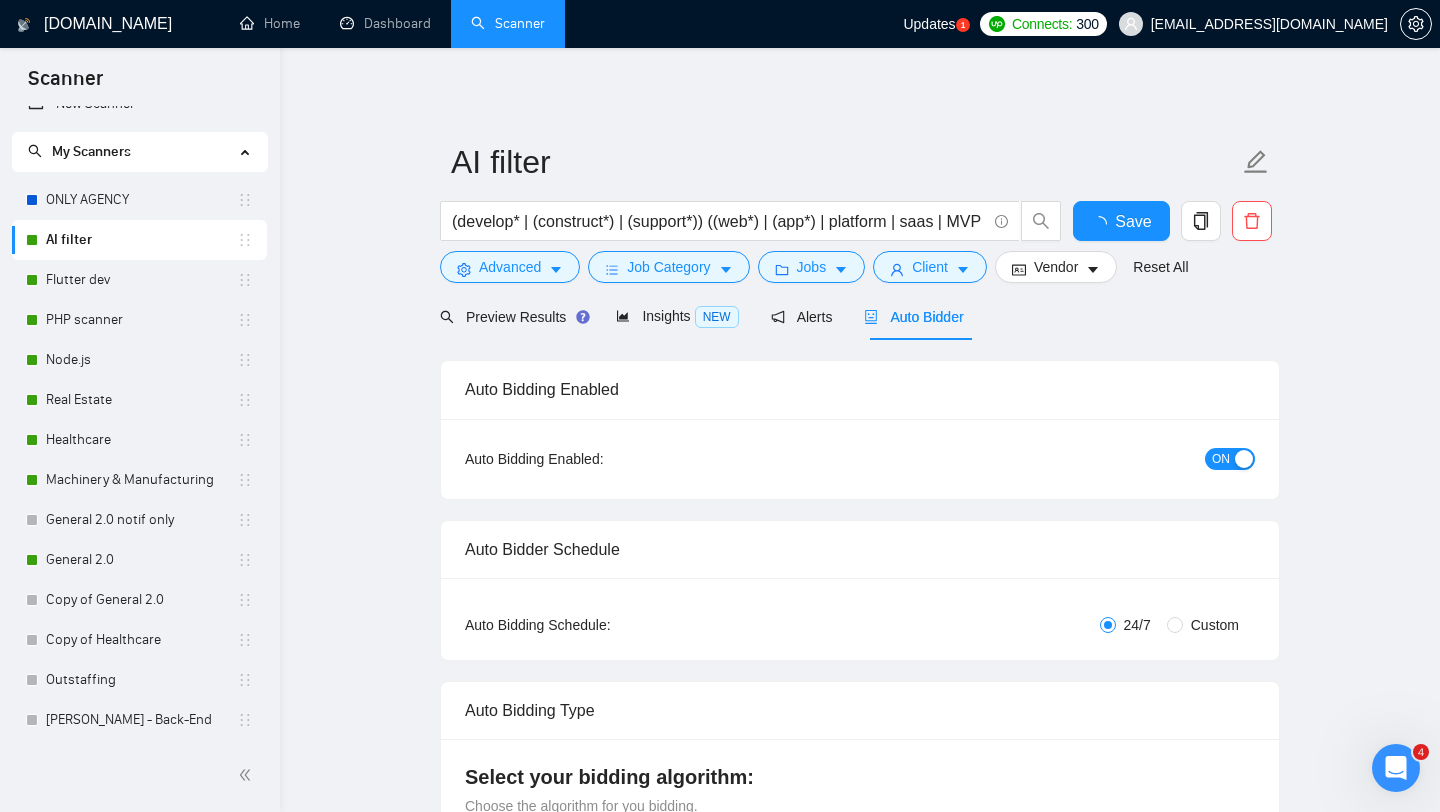 checkbox on "true" 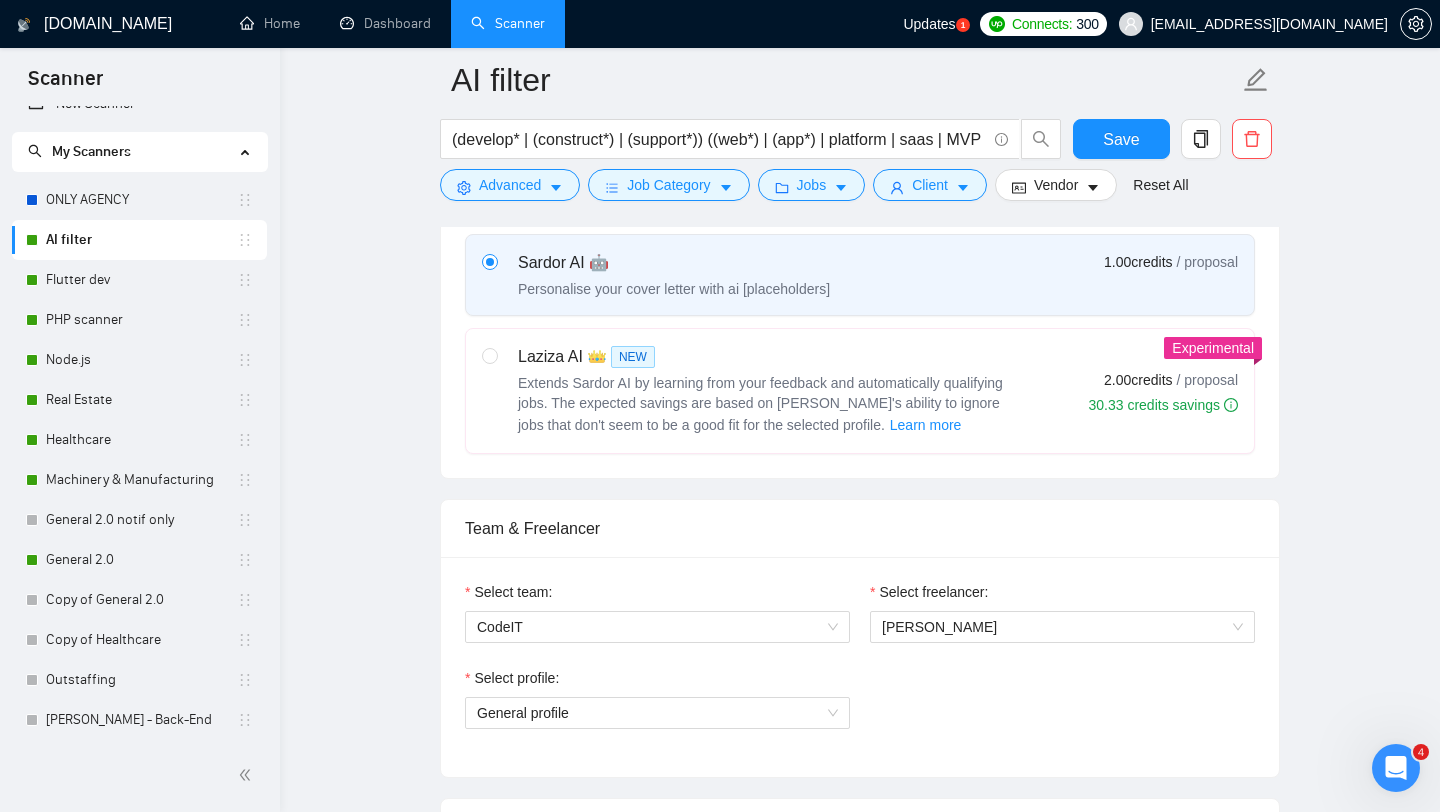 scroll, scrollTop: 730, scrollLeft: 0, axis: vertical 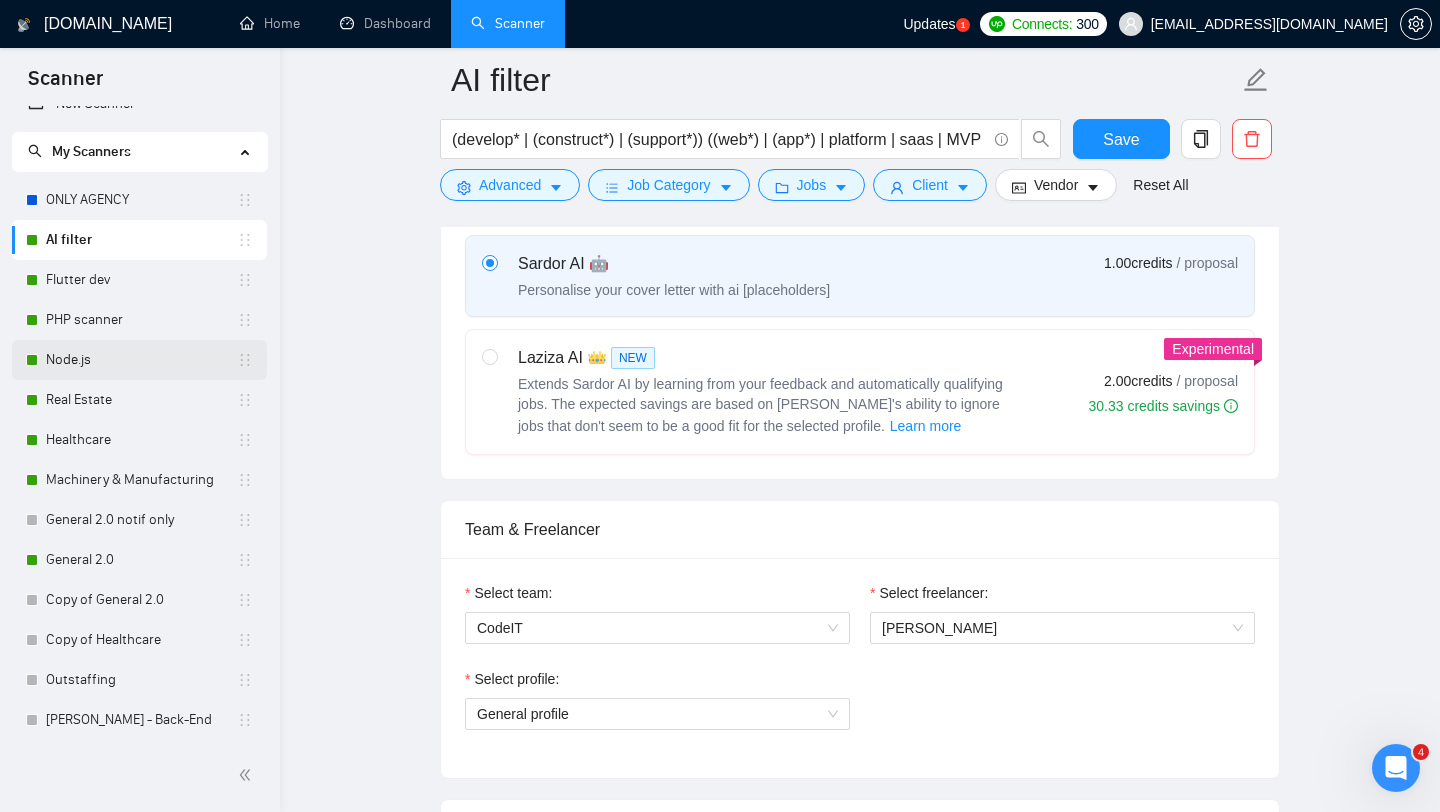 click on "Node.js" at bounding box center [141, 360] 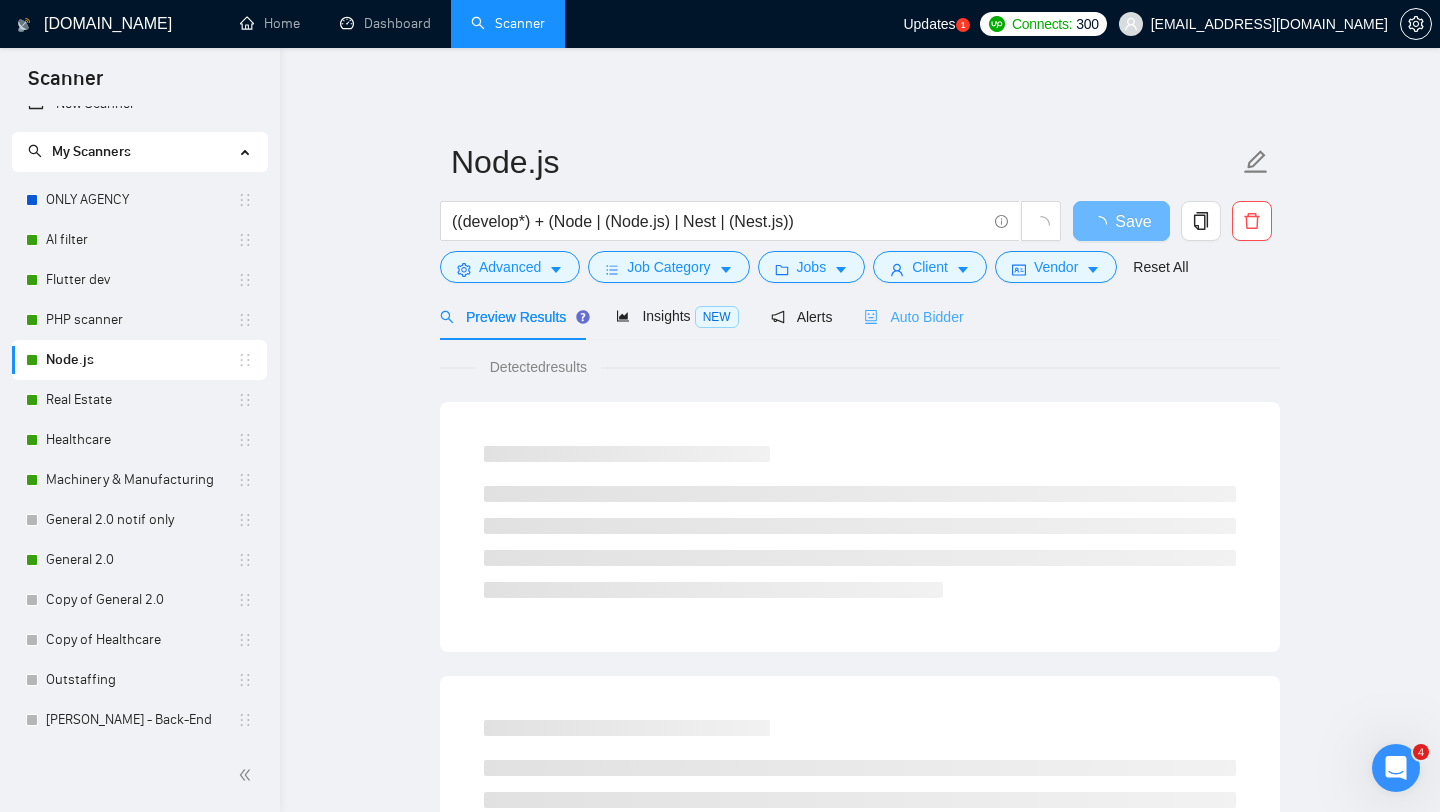 click on "Auto Bidder" at bounding box center (913, 316) 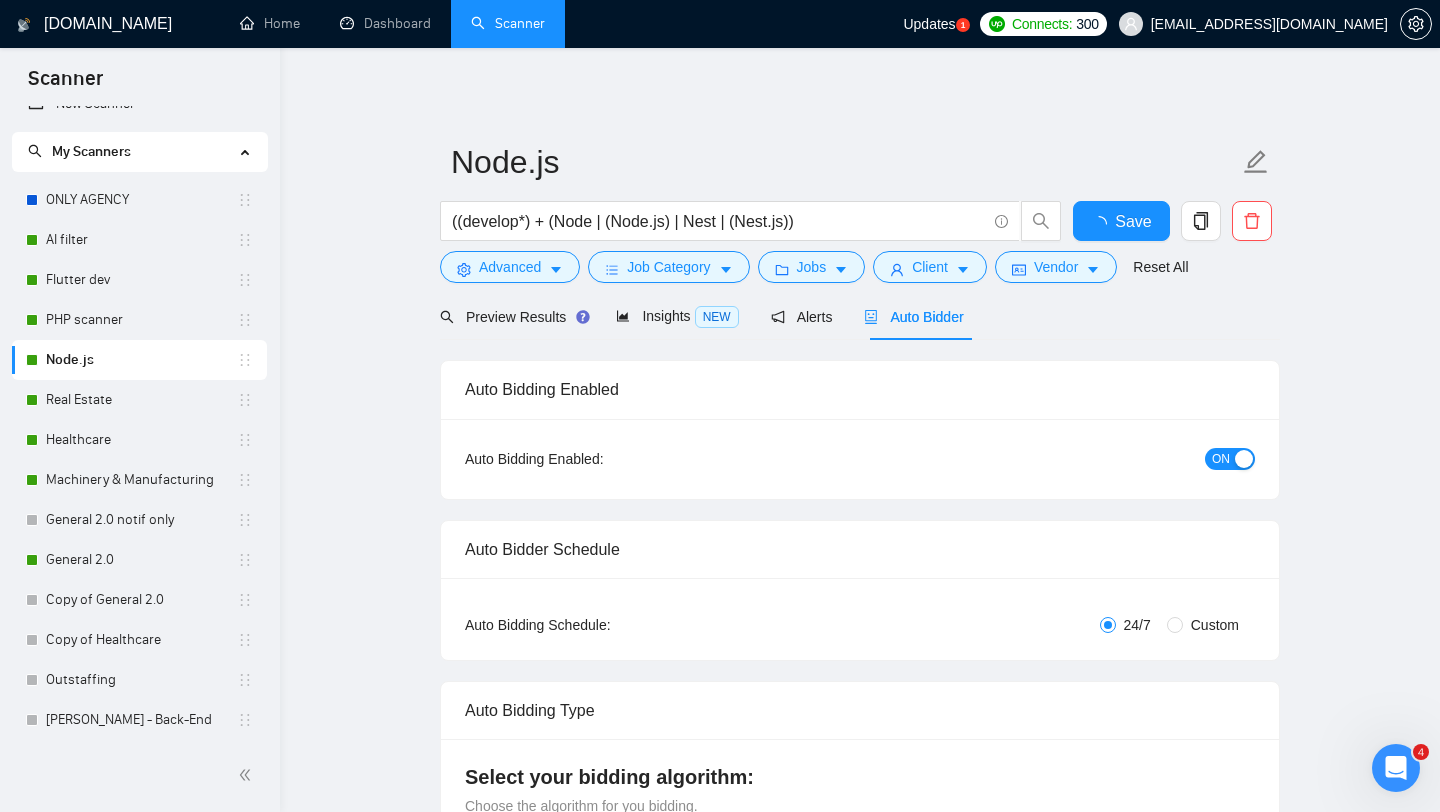 type 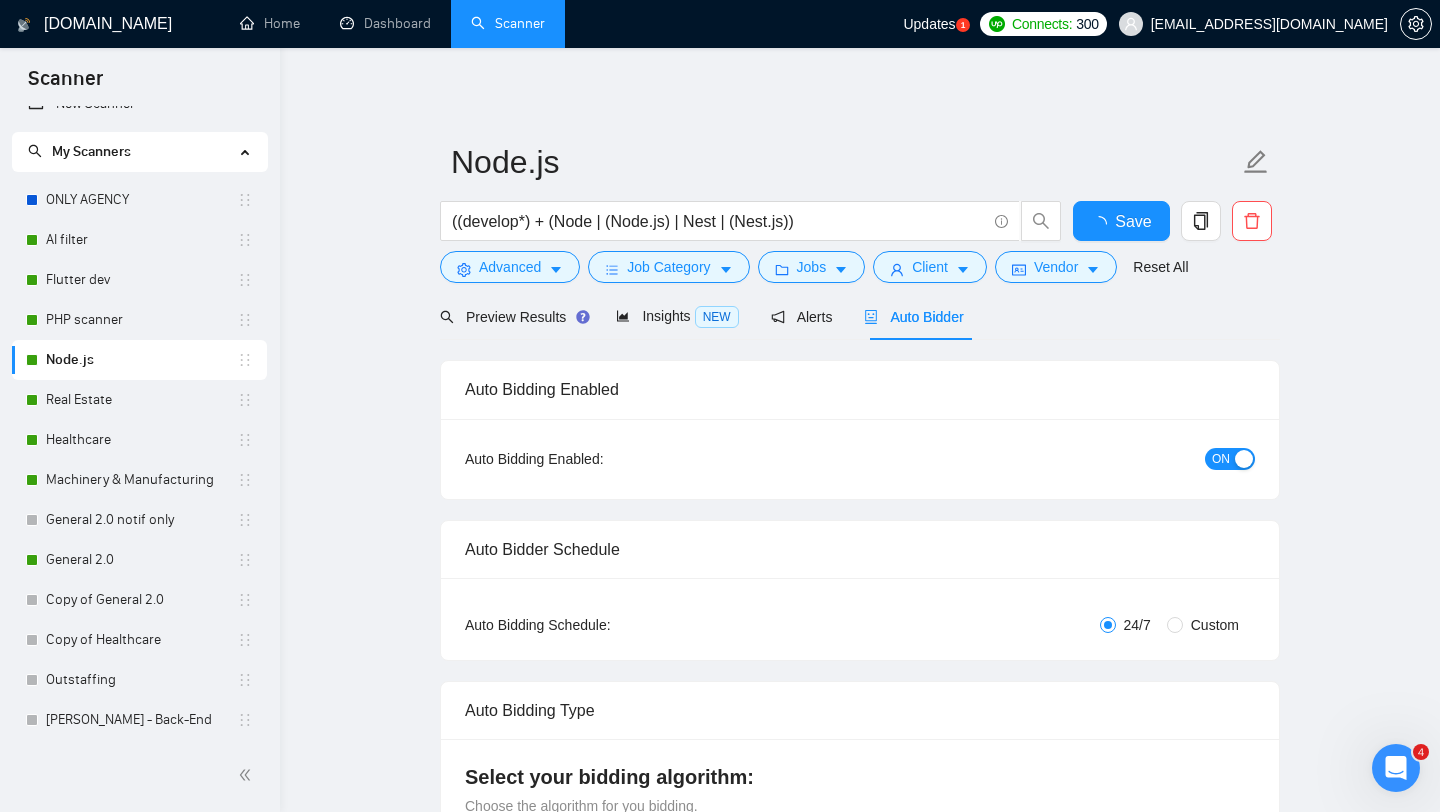 checkbox on "true" 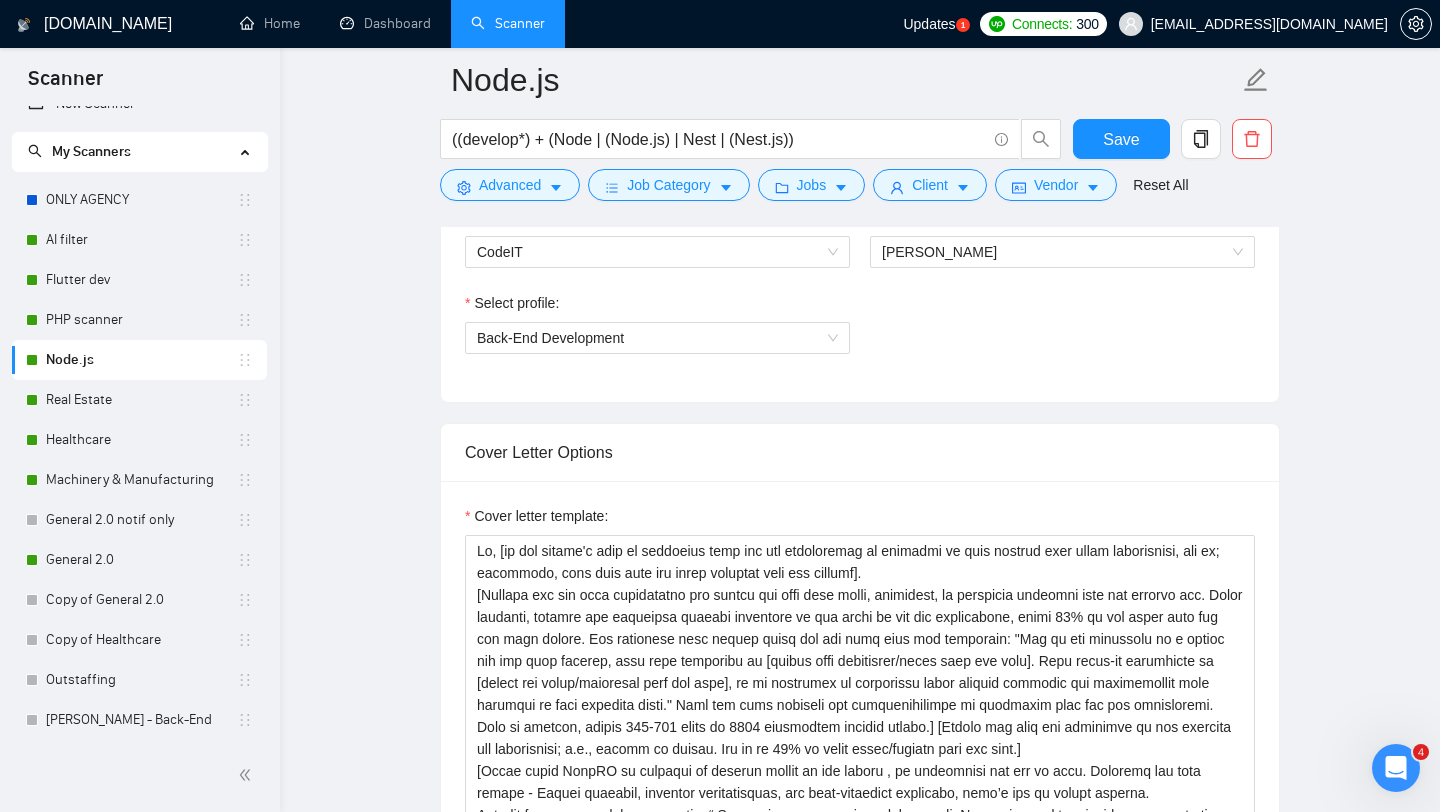 scroll, scrollTop: 1107, scrollLeft: 0, axis: vertical 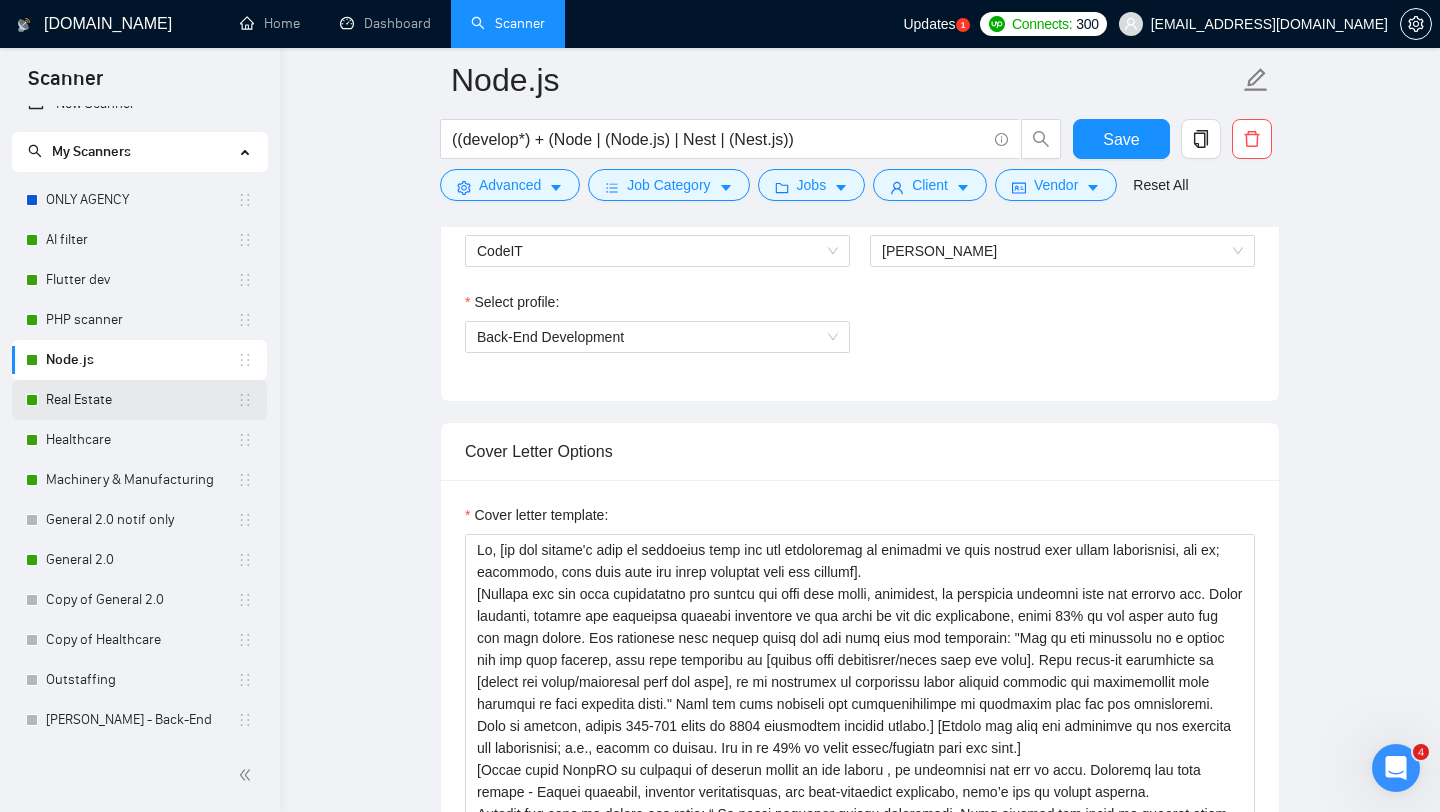 click on "Real Estate" at bounding box center (141, 400) 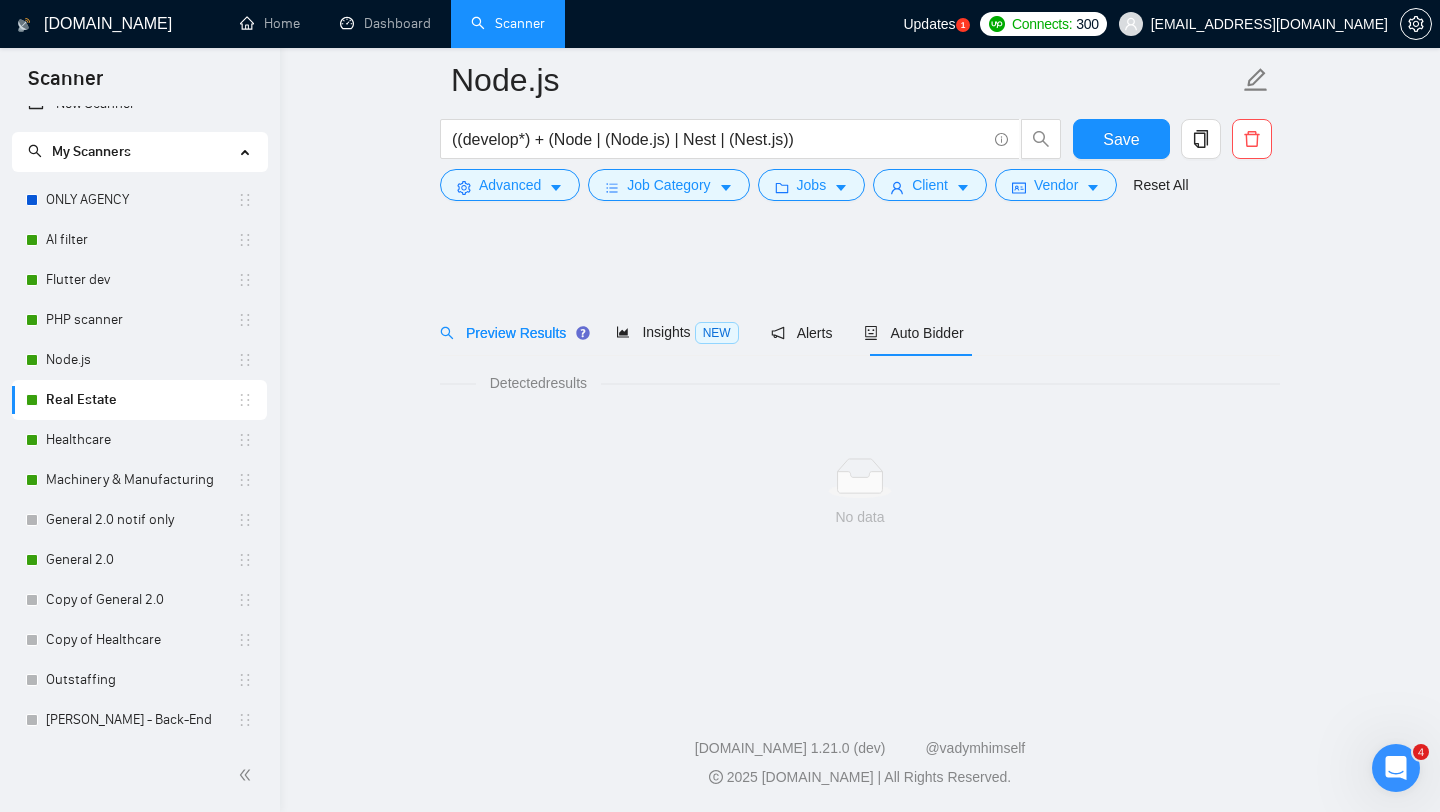 scroll, scrollTop: 0, scrollLeft: 0, axis: both 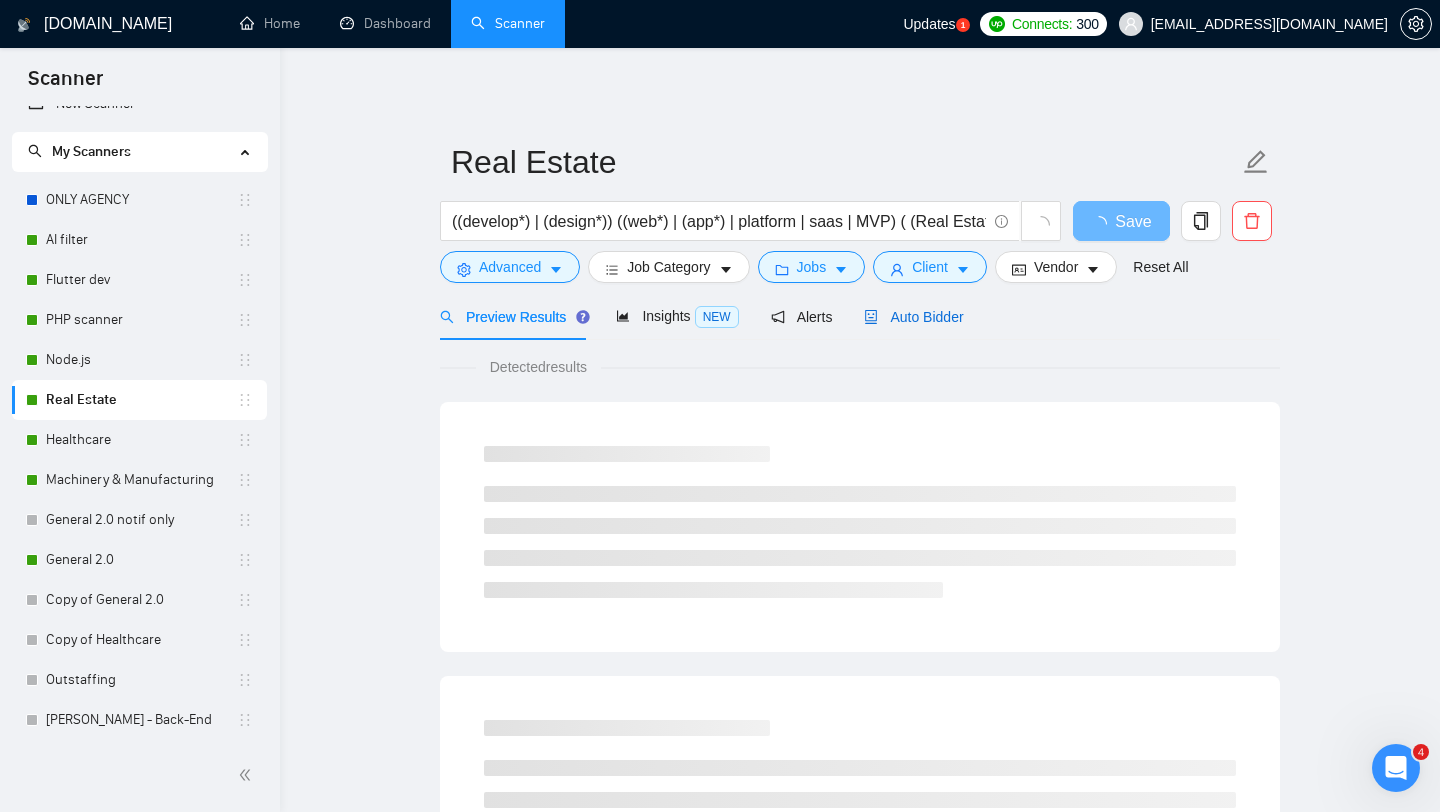 click on "Auto Bidder" at bounding box center [913, 317] 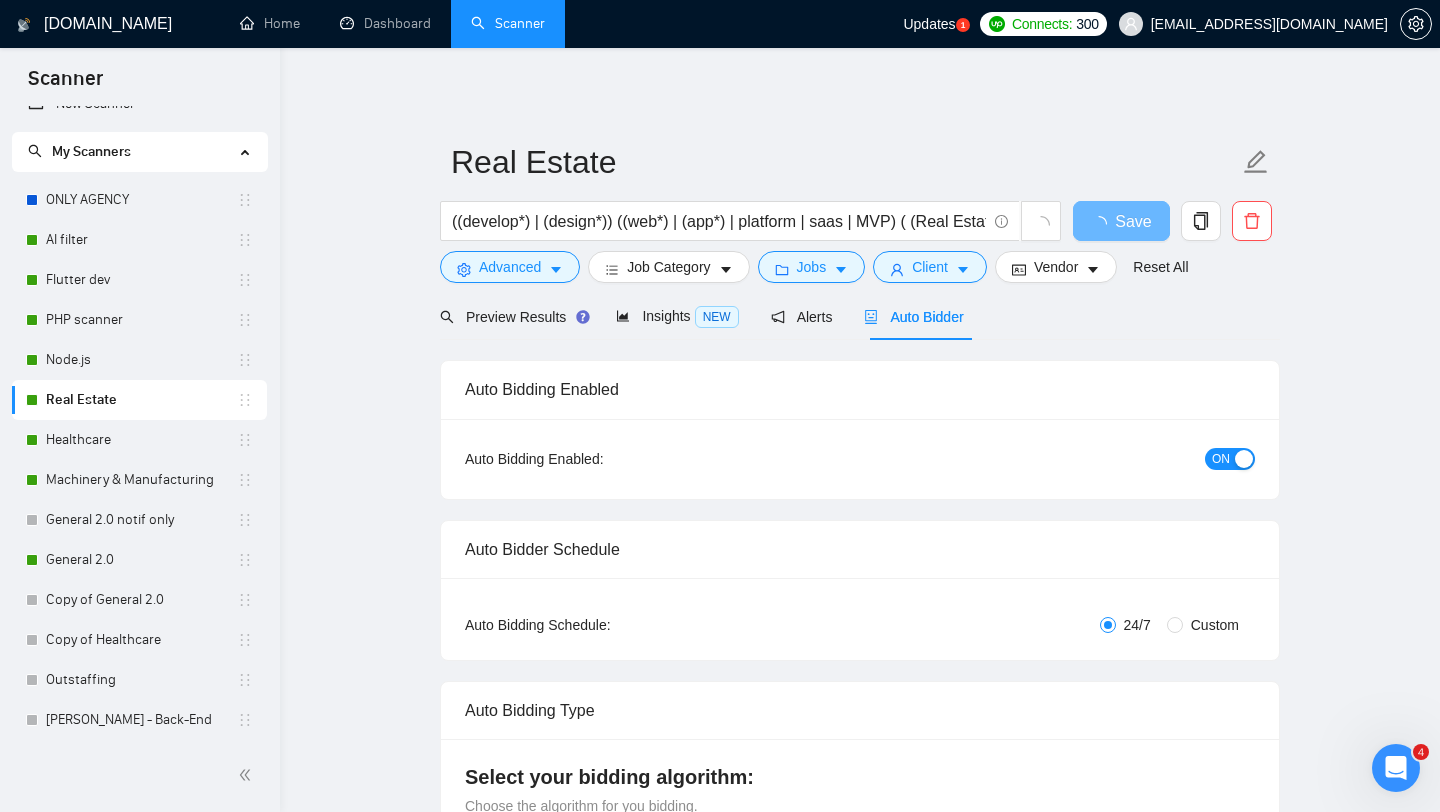checkbox on "true" 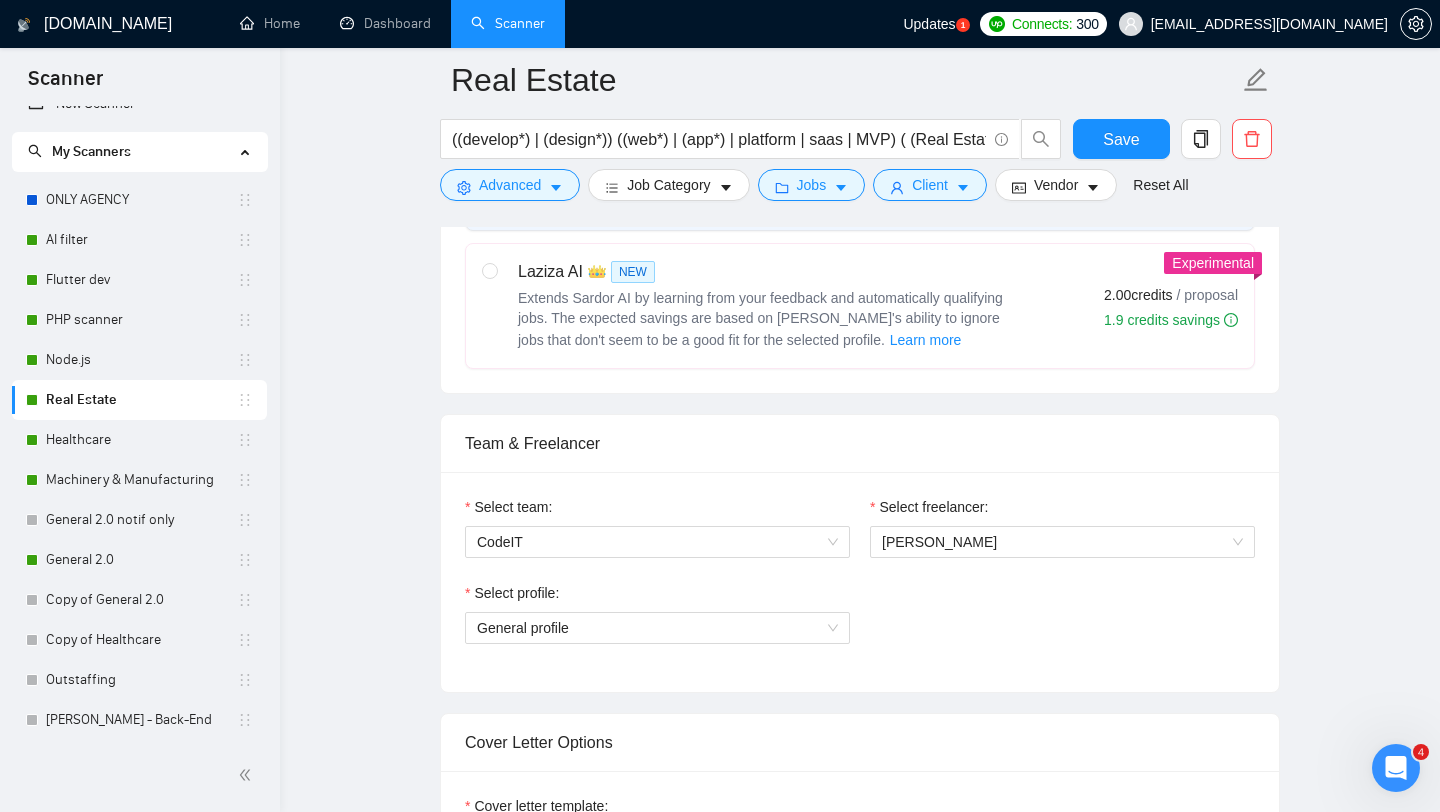 scroll, scrollTop: 882, scrollLeft: 0, axis: vertical 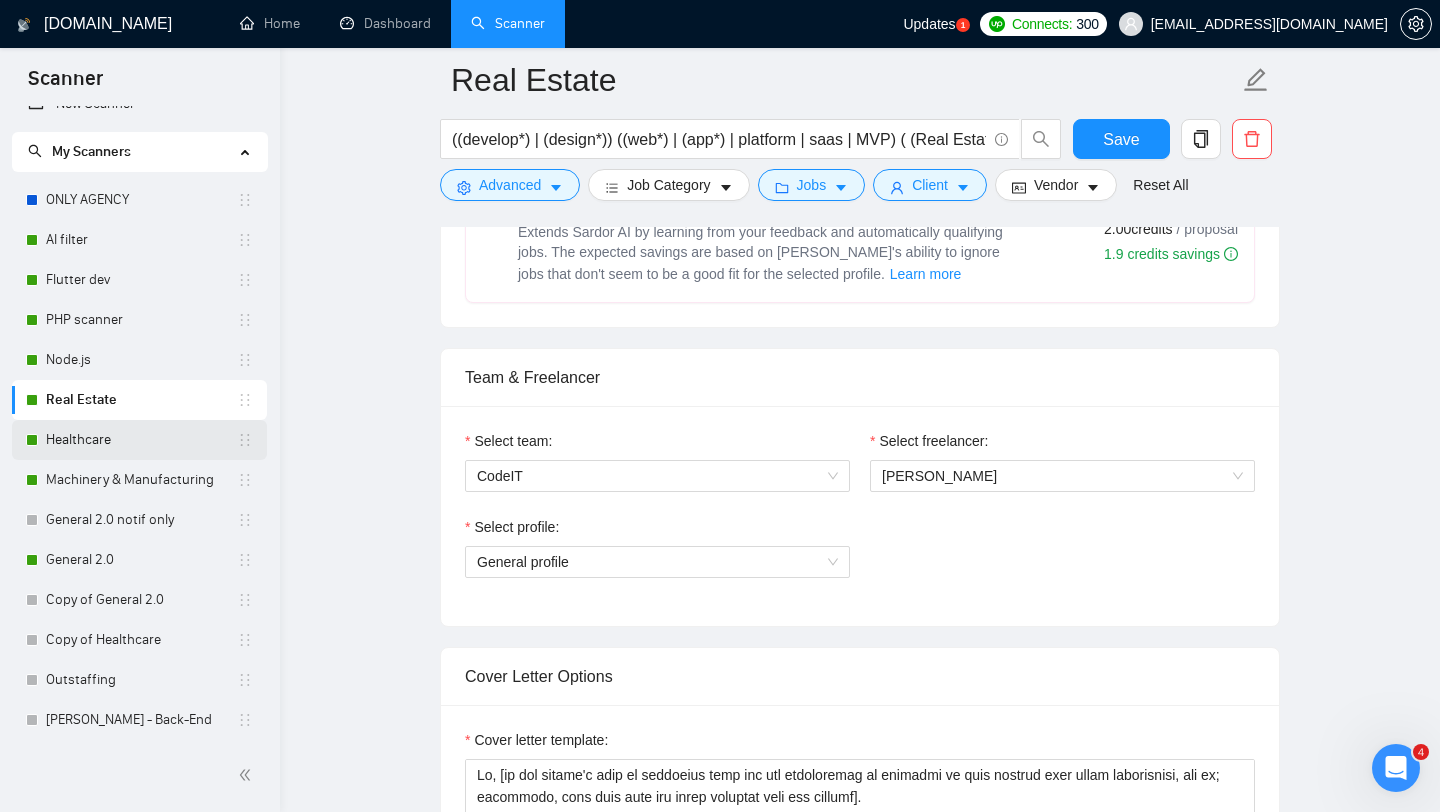 click on "Healthcare" at bounding box center (141, 440) 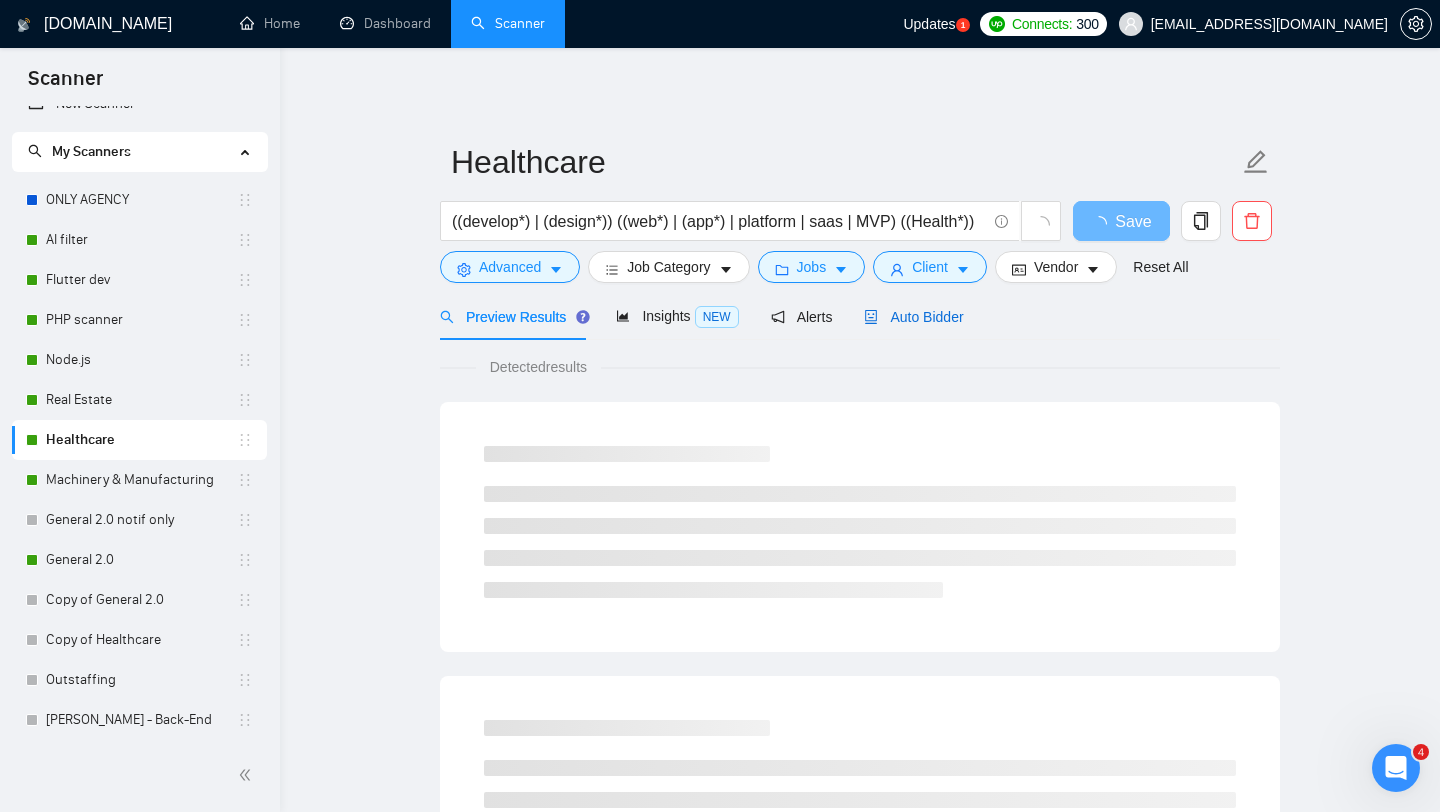 click on "Auto Bidder" at bounding box center (913, 317) 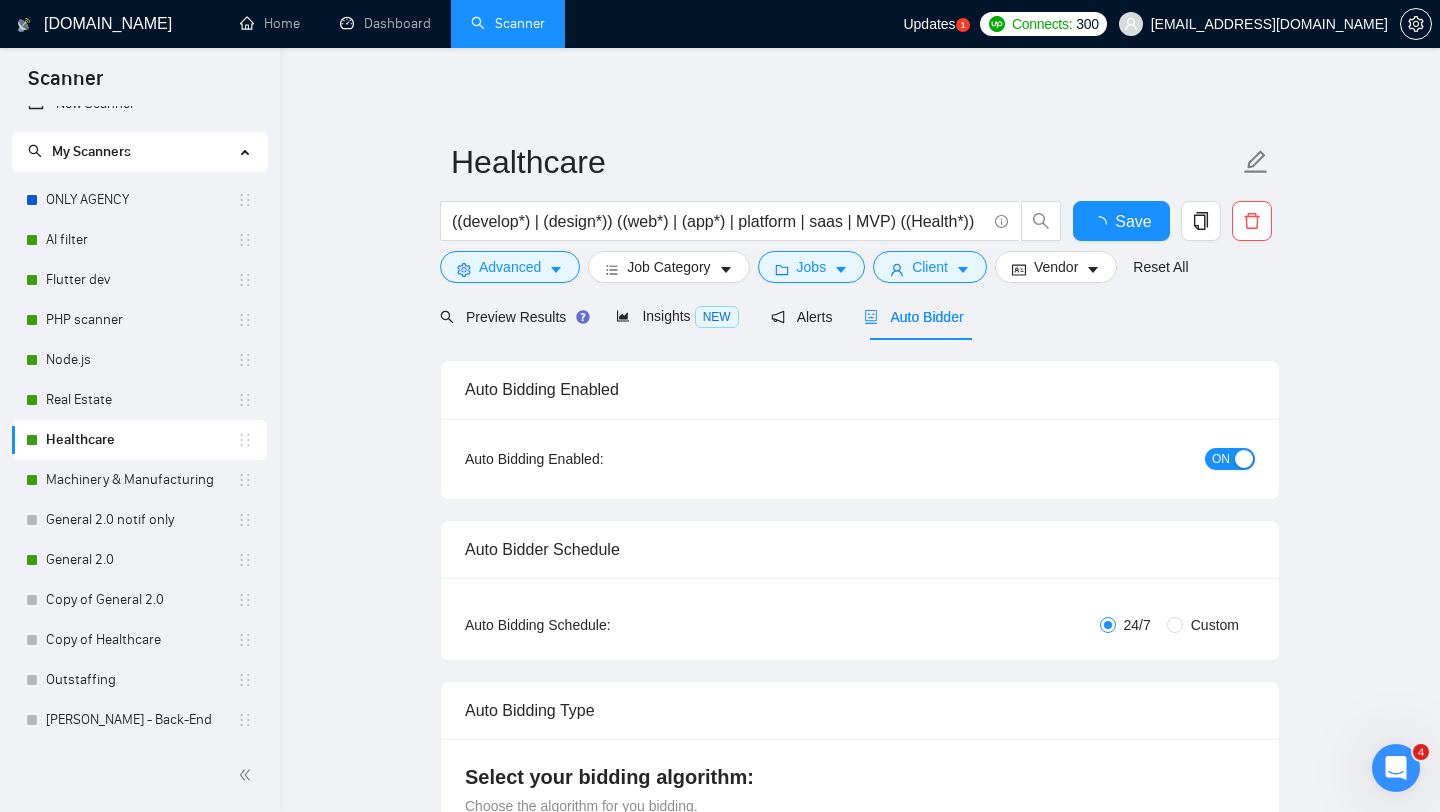 type 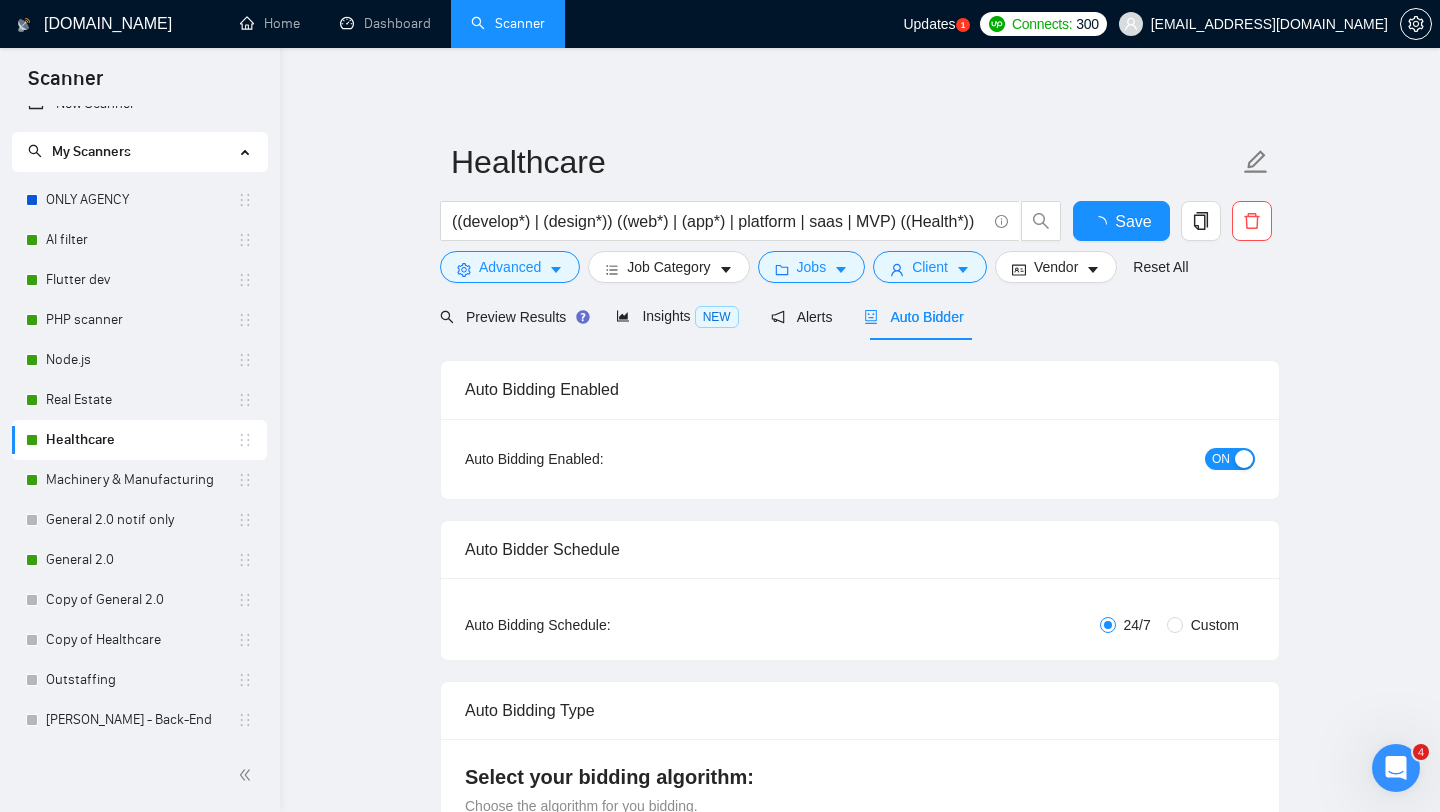checkbox on "true" 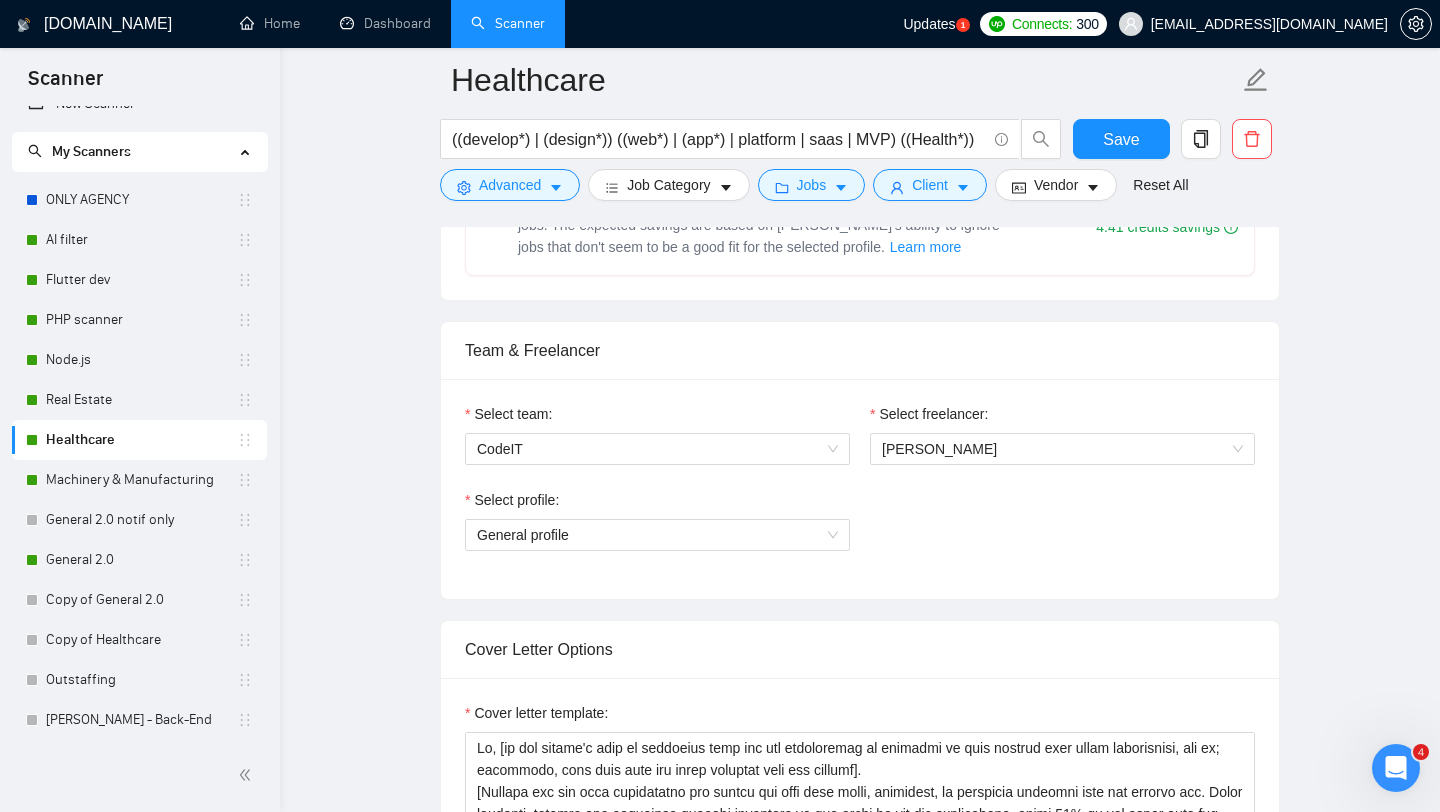 scroll, scrollTop: 1019, scrollLeft: 0, axis: vertical 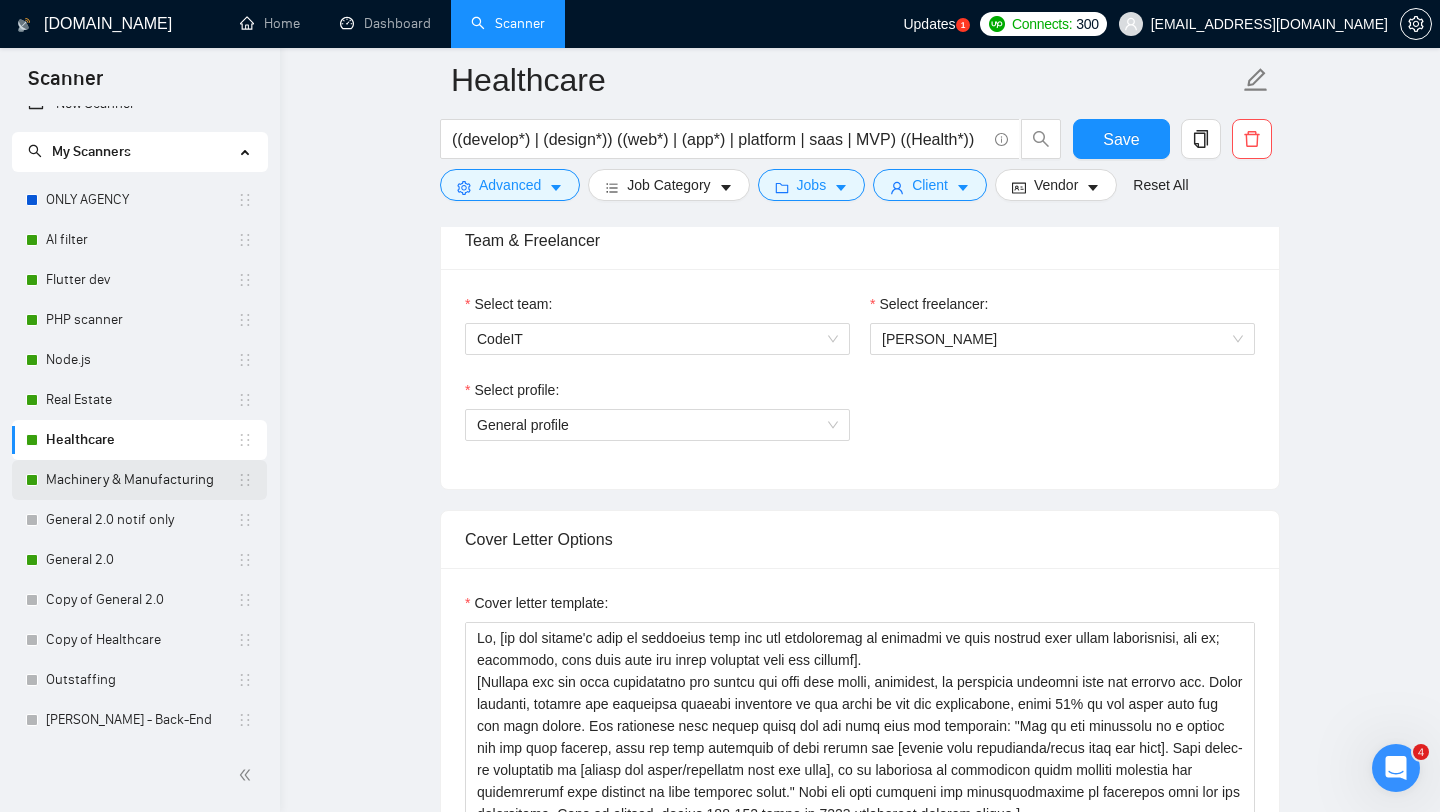 click on "Machinery & Manufacturing" at bounding box center (141, 480) 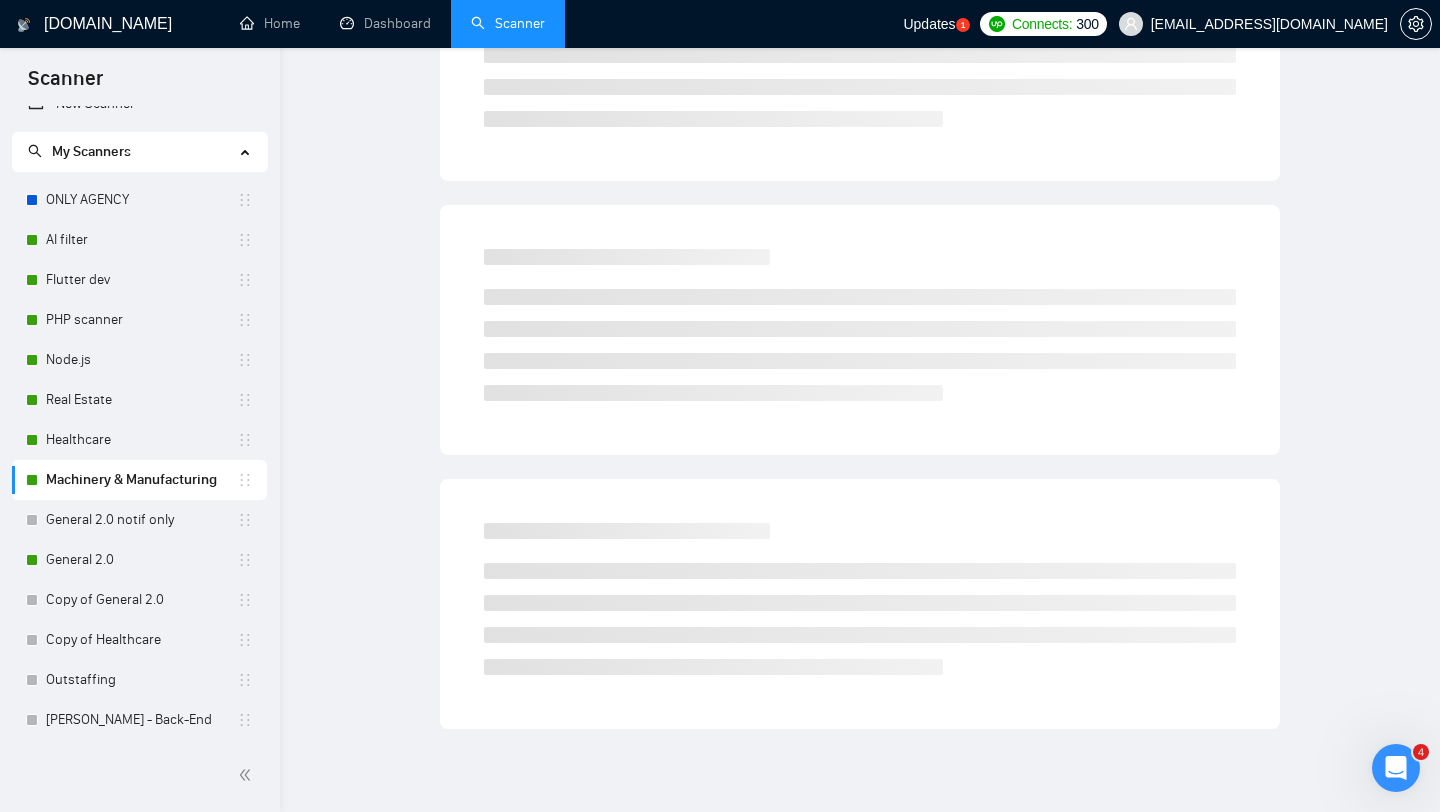 scroll, scrollTop: 0, scrollLeft: 0, axis: both 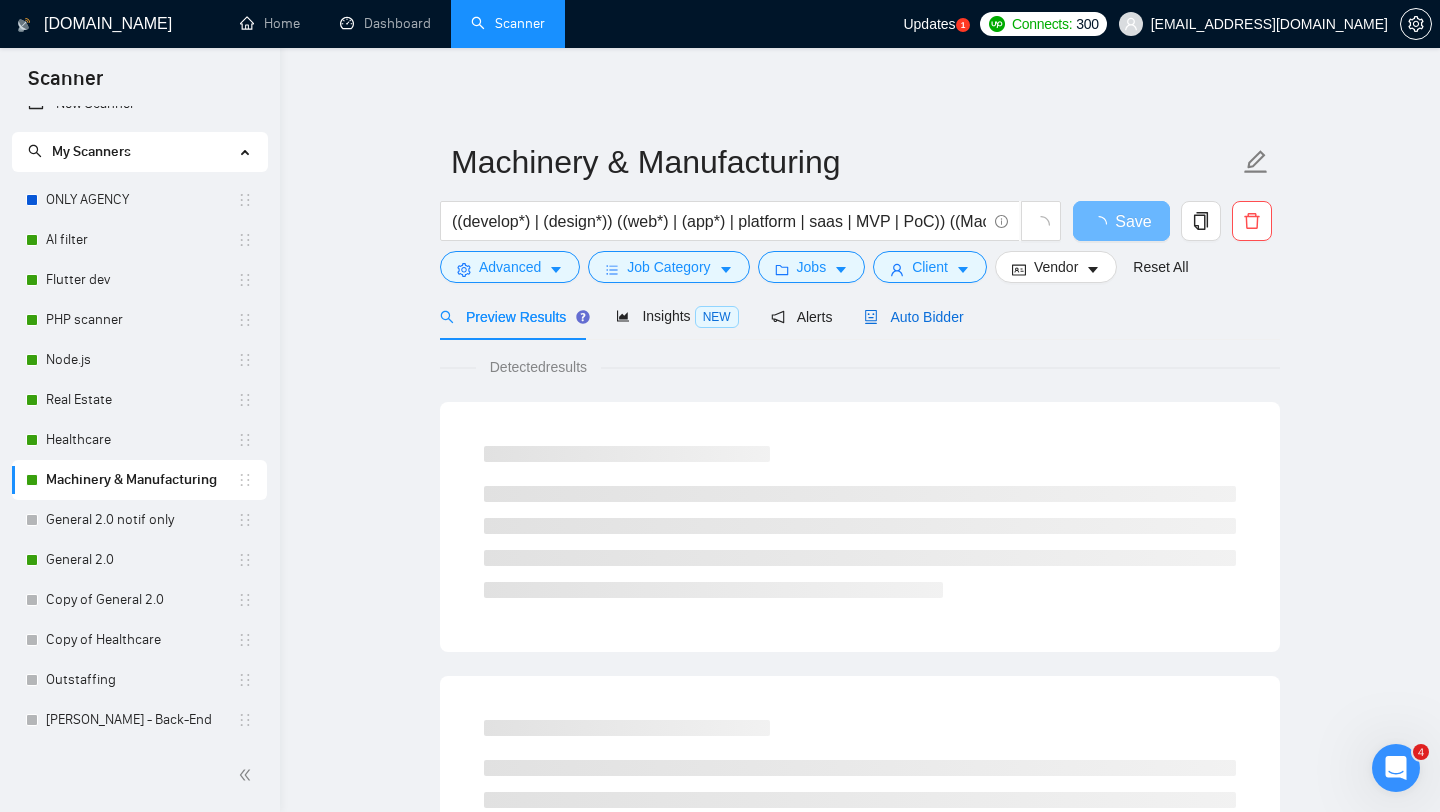 click on "Auto Bidder" at bounding box center (913, 317) 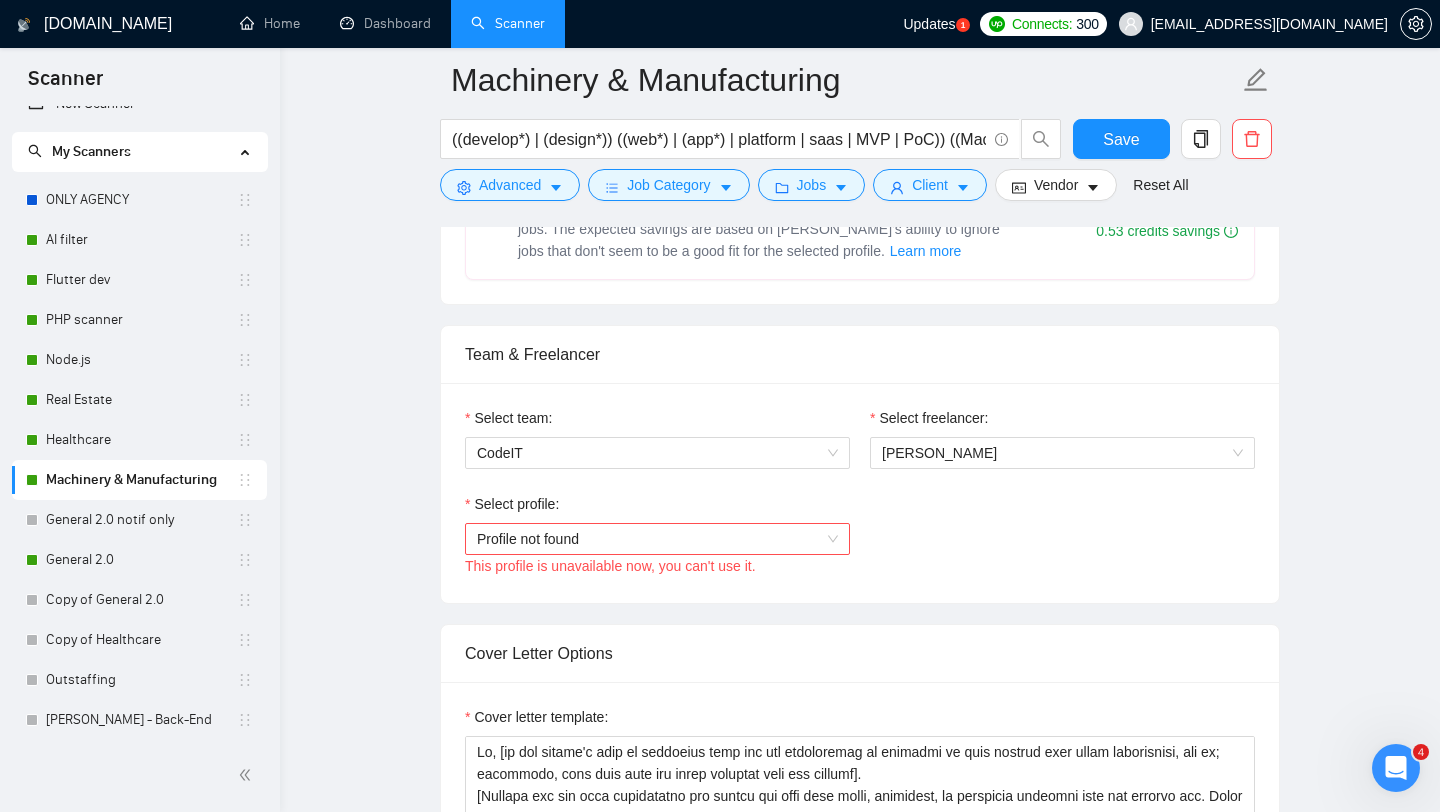 scroll, scrollTop: 1007, scrollLeft: 0, axis: vertical 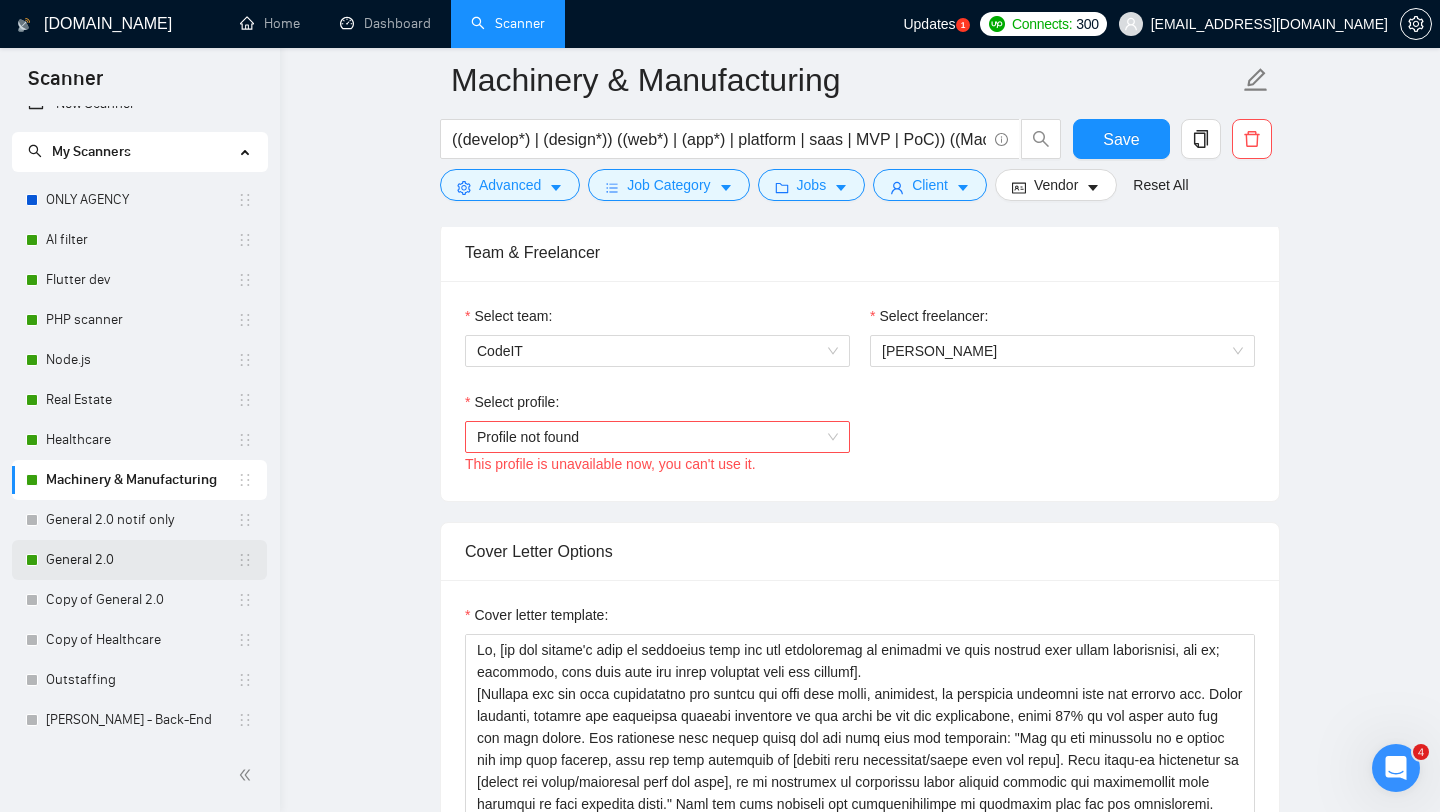 click on "General 2.0" at bounding box center [141, 560] 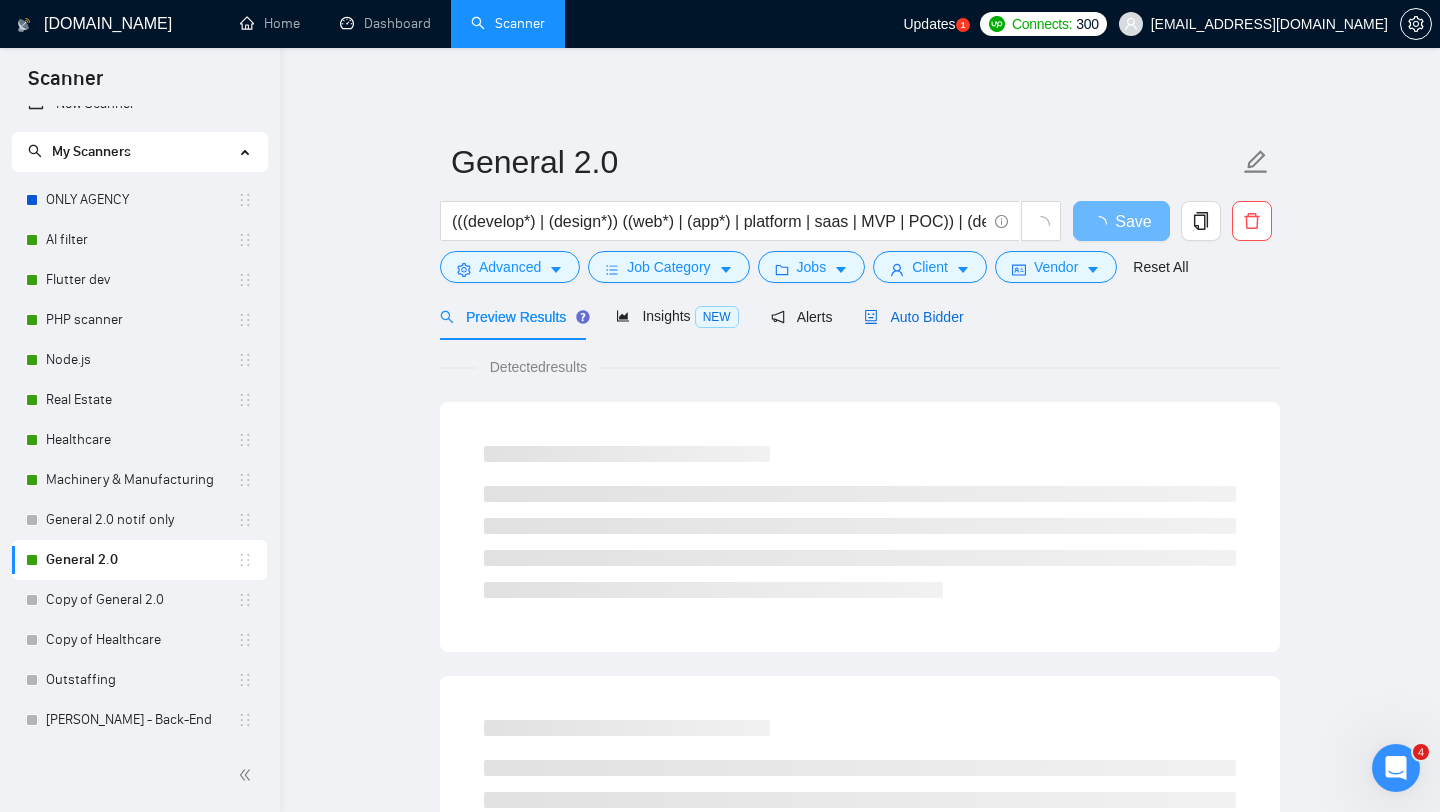click on "Auto Bidder" at bounding box center [913, 317] 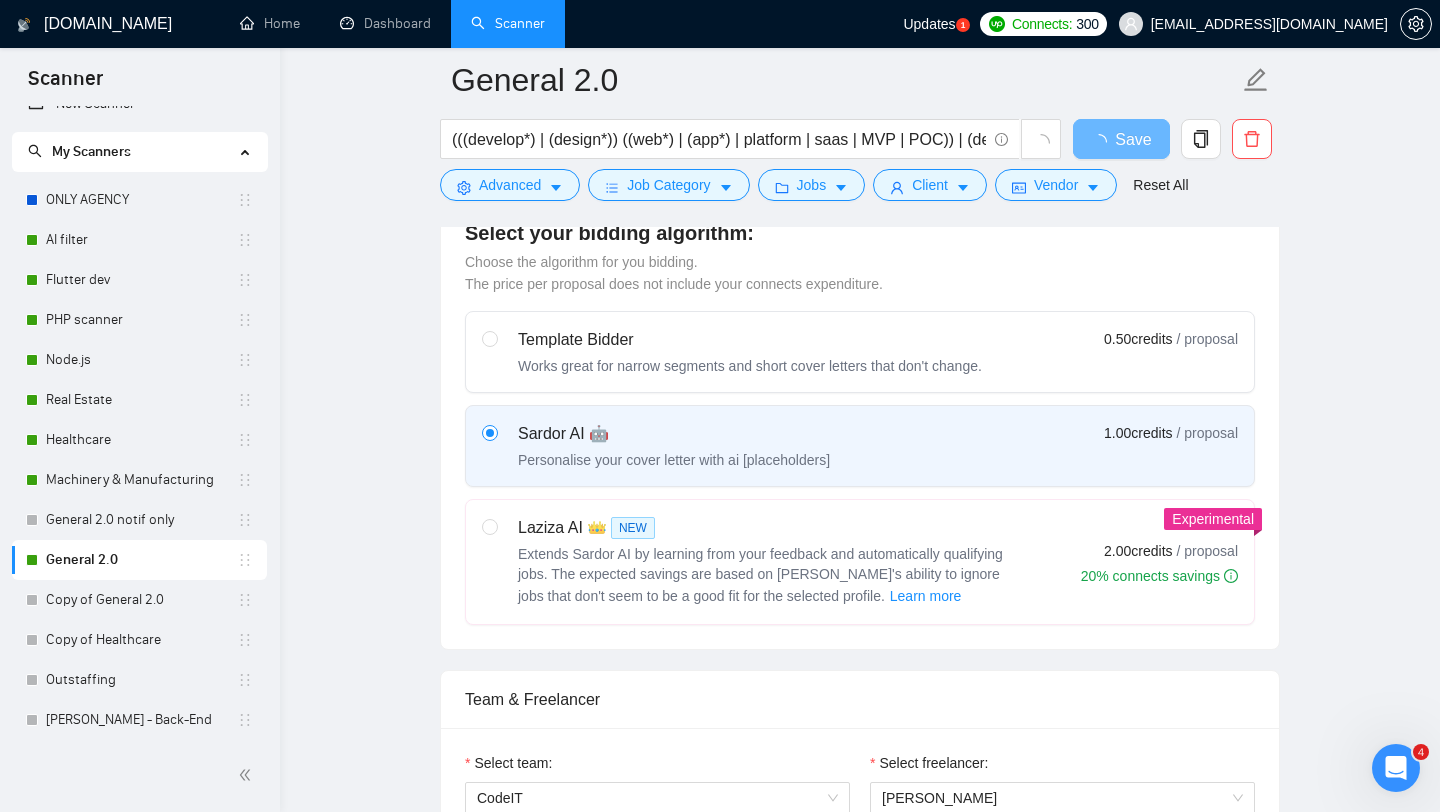 scroll, scrollTop: 825, scrollLeft: 0, axis: vertical 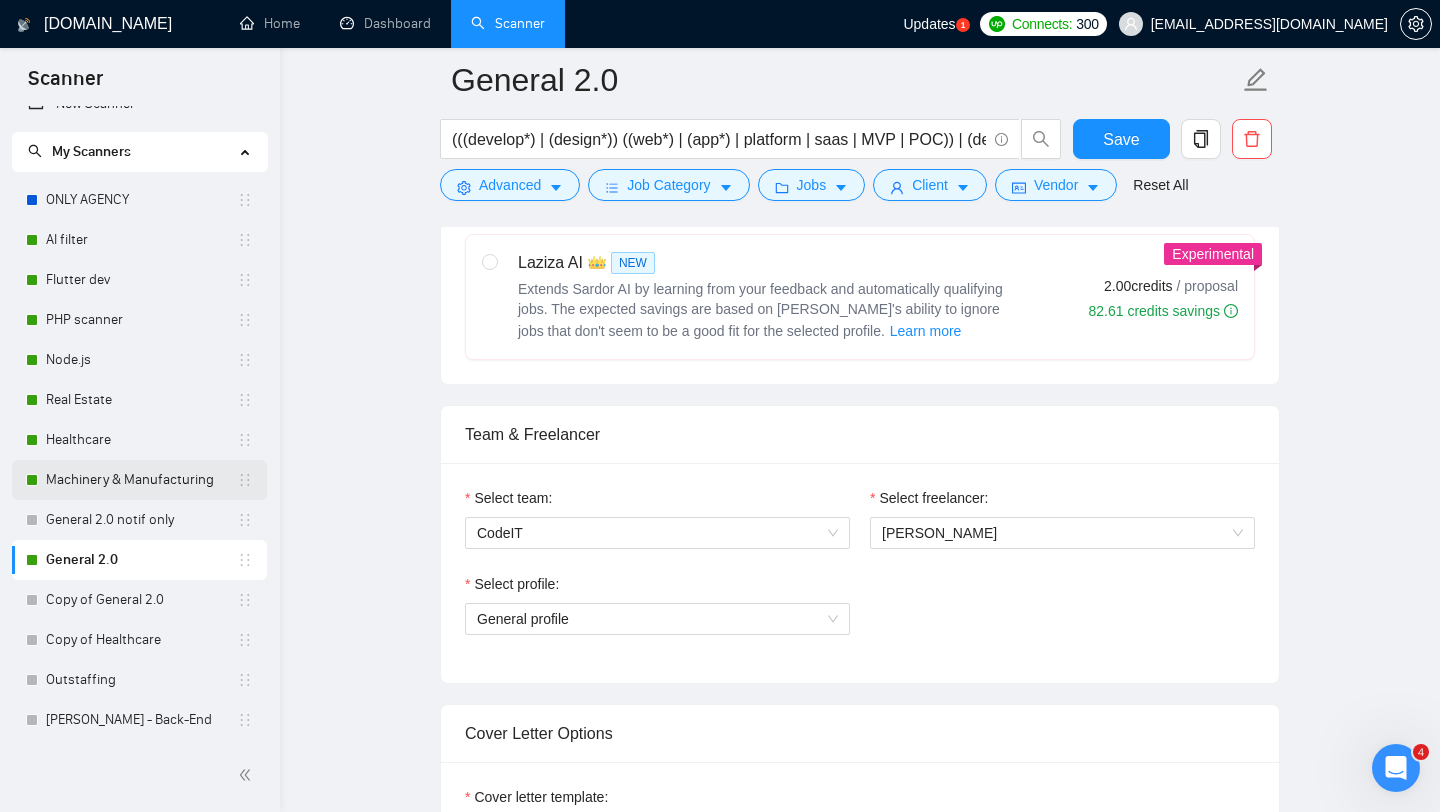 click on "Machinery & Manufacturing" at bounding box center (141, 480) 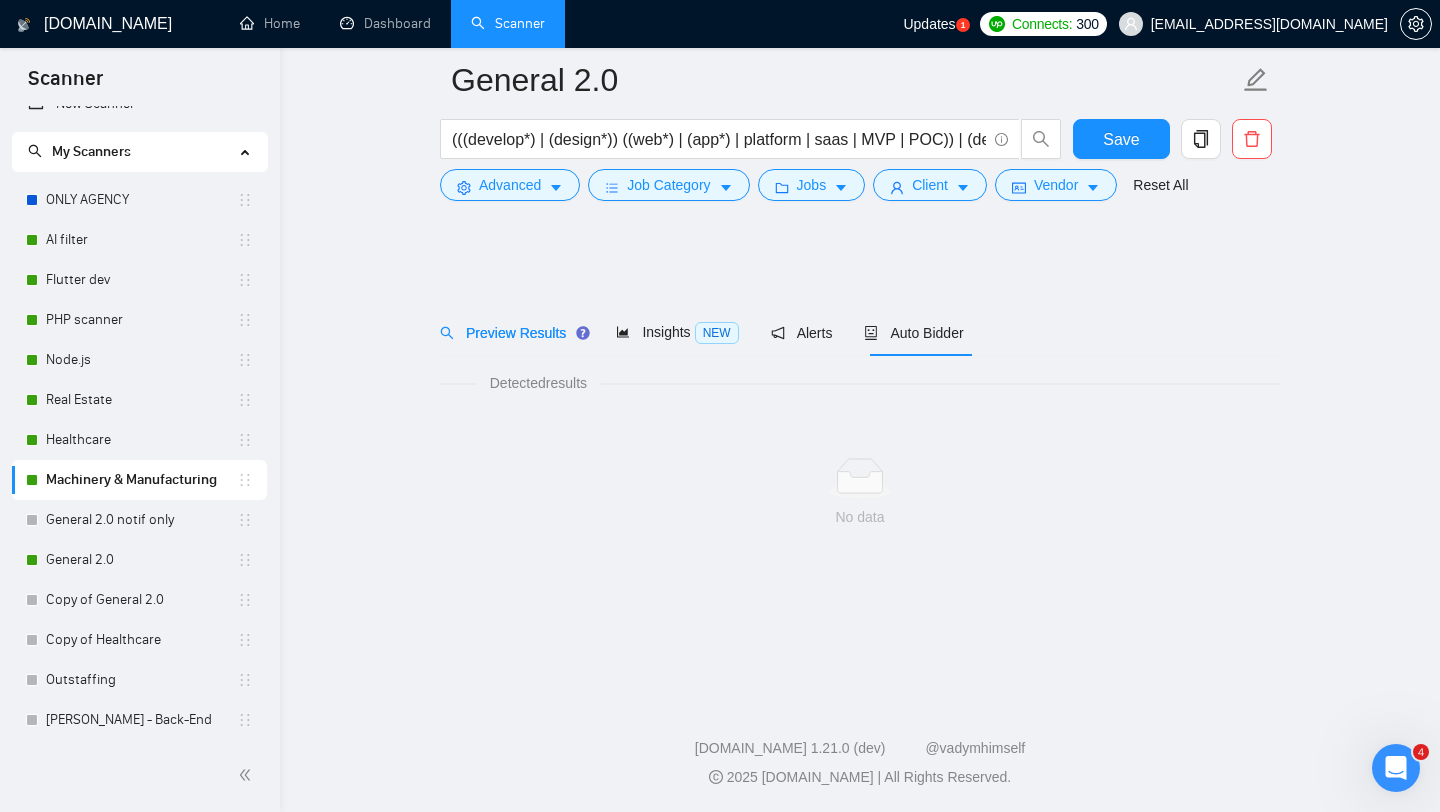 scroll, scrollTop: 0, scrollLeft: 0, axis: both 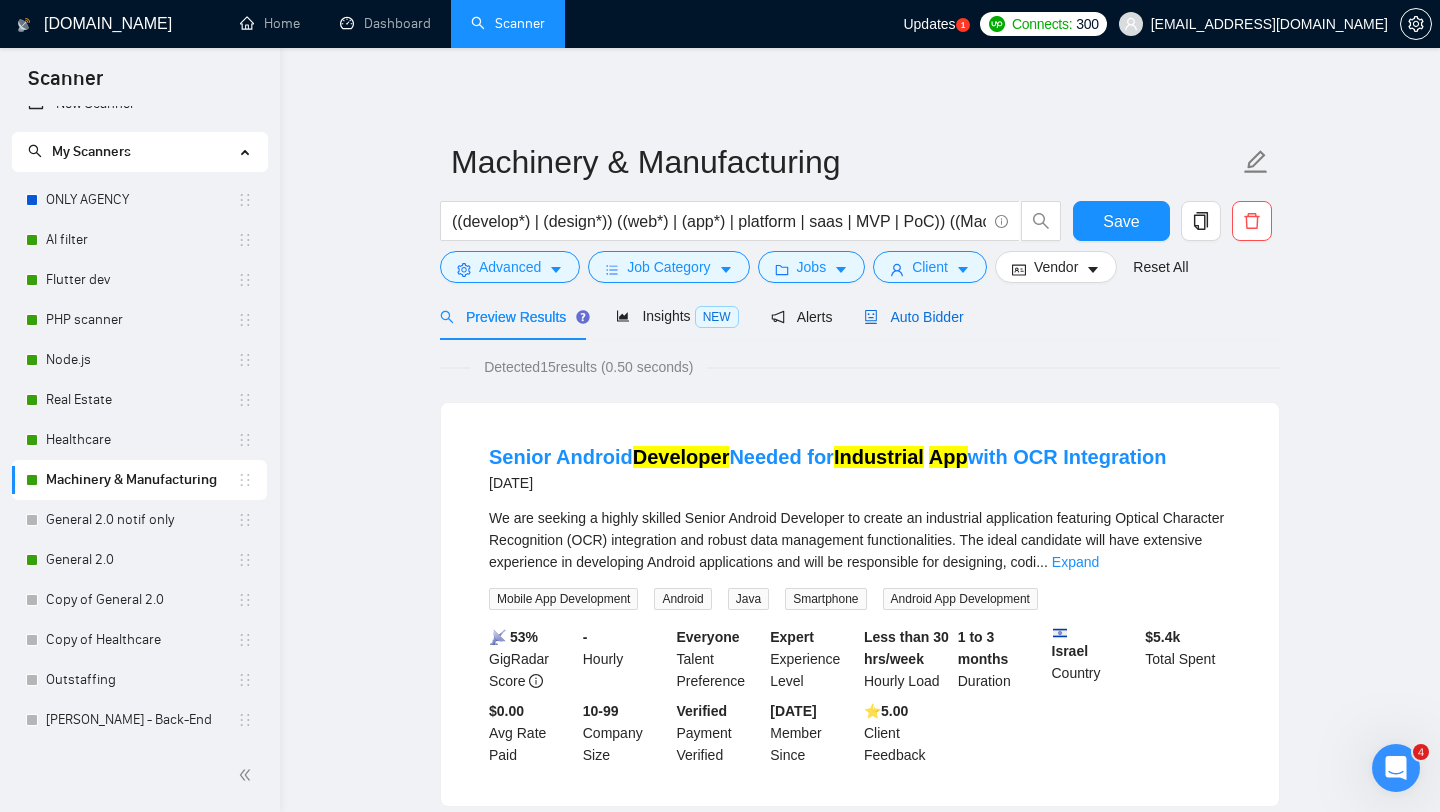 click on "Auto Bidder" at bounding box center (913, 317) 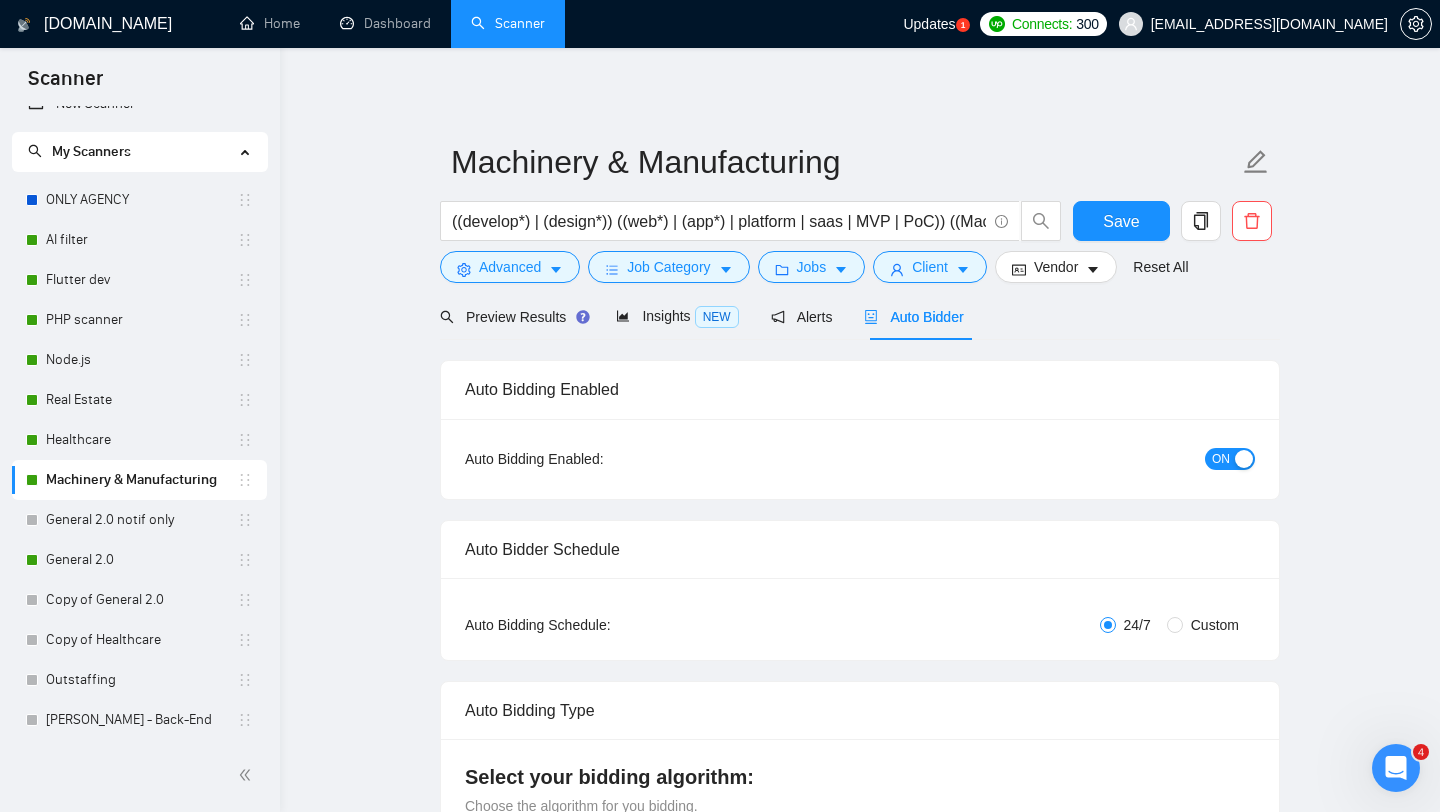 checkbox on "true" 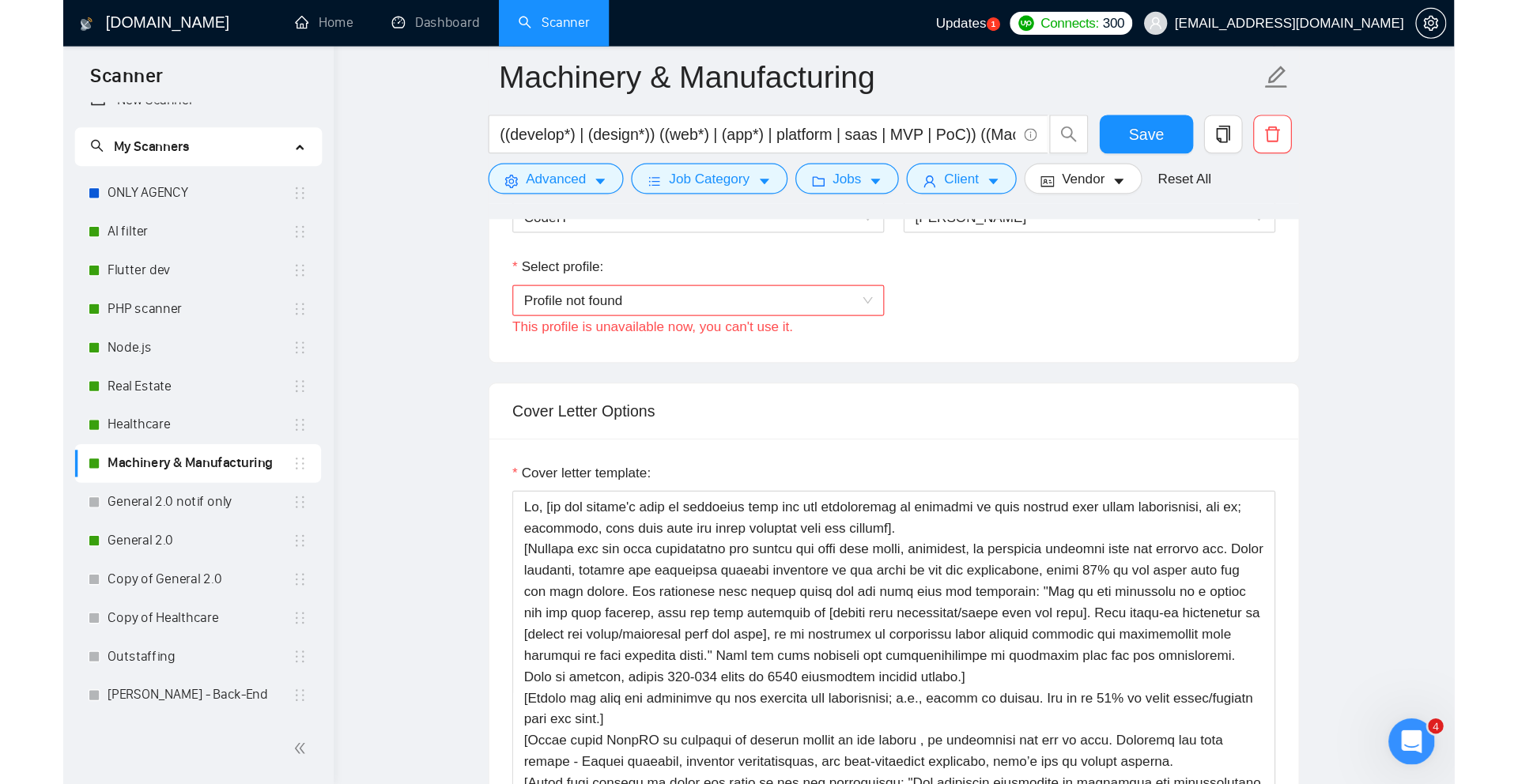 scroll, scrollTop: 1030, scrollLeft: 0, axis: vertical 